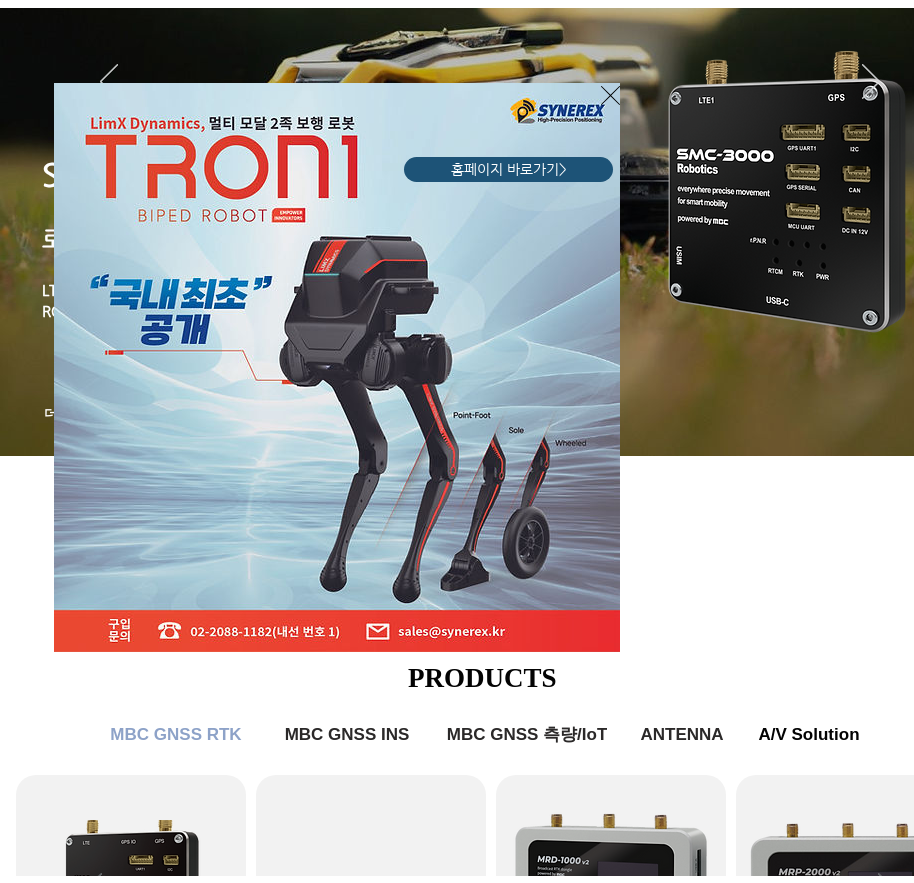 scroll, scrollTop: 0, scrollLeft: 0, axis: both 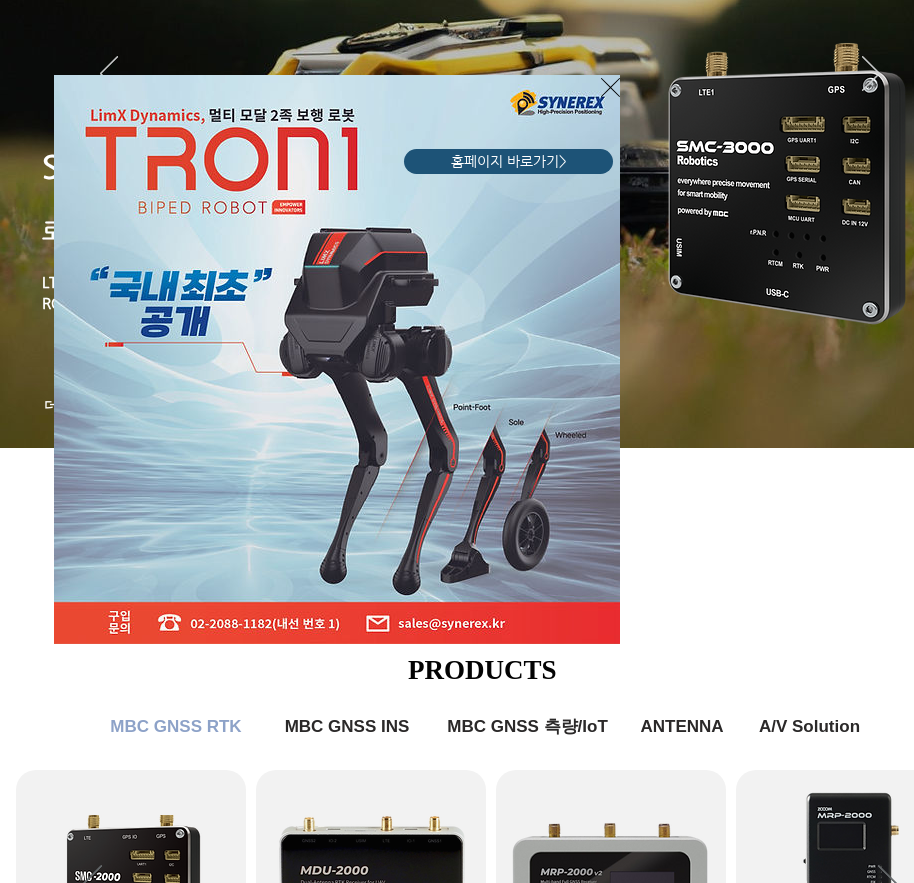 click 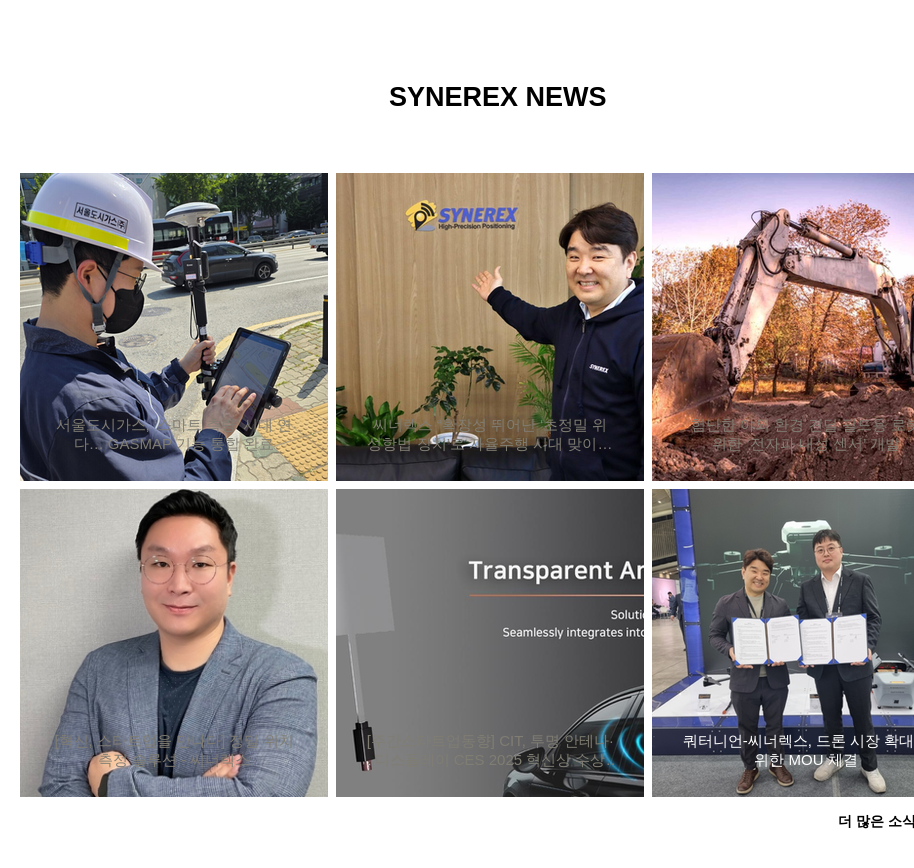 scroll, scrollTop: 1600, scrollLeft: 0, axis: vertical 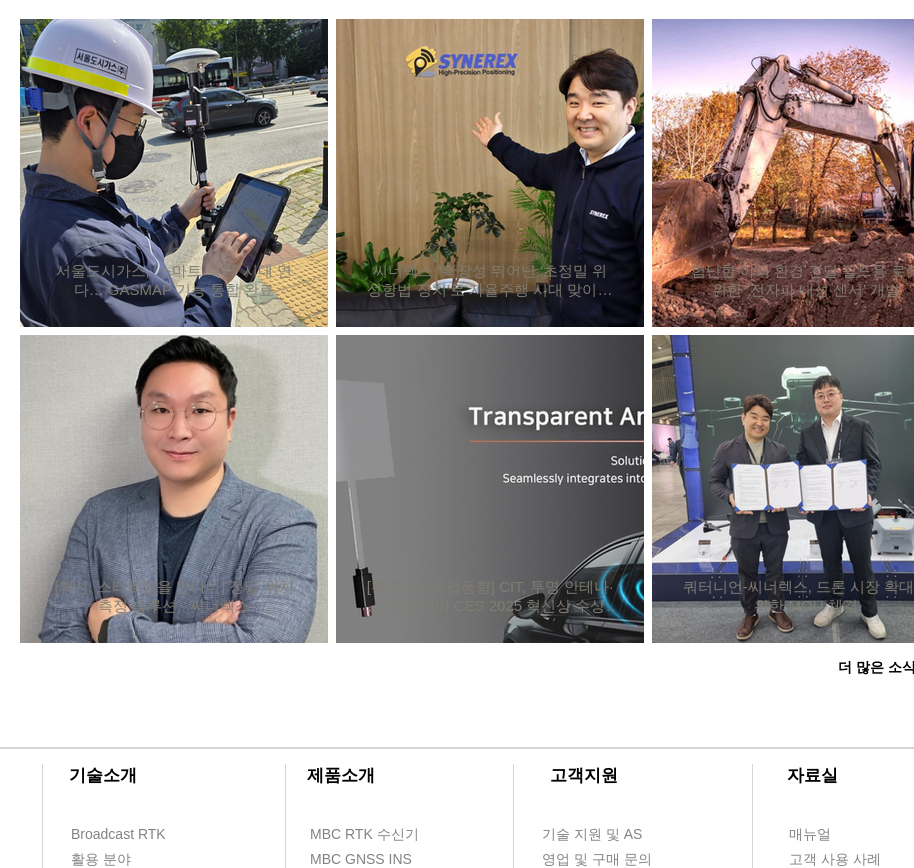 click on "더 많은 소식 보기 >" at bounding box center (899, 668) 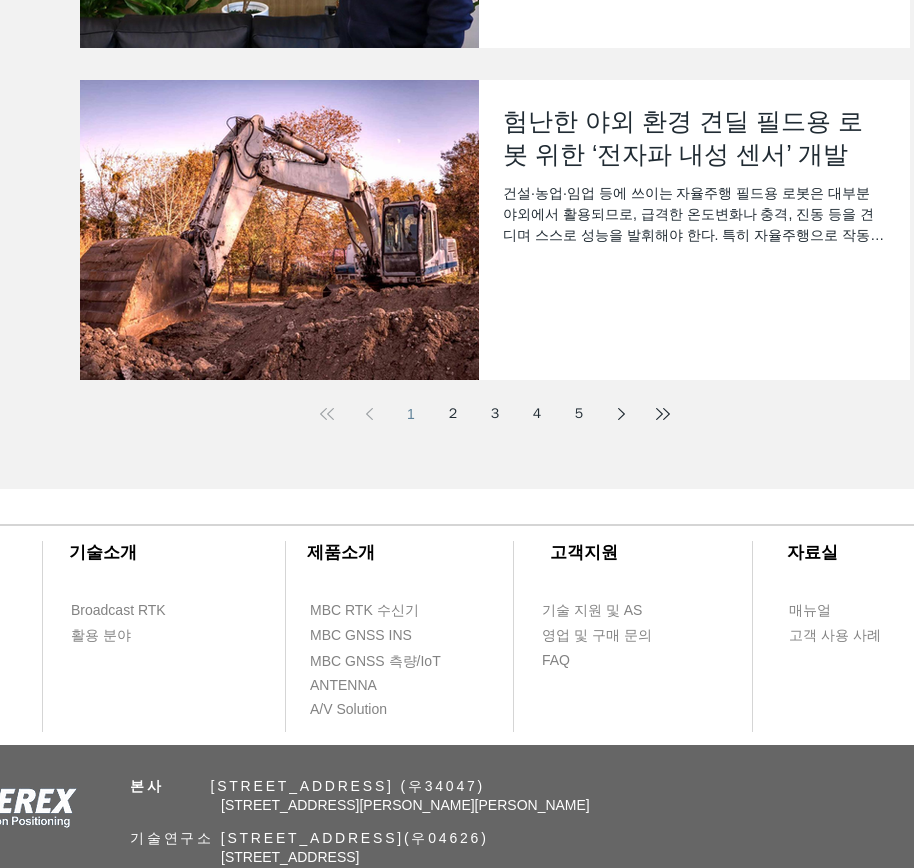 scroll, scrollTop: 800, scrollLeft: 0, axis: vertical 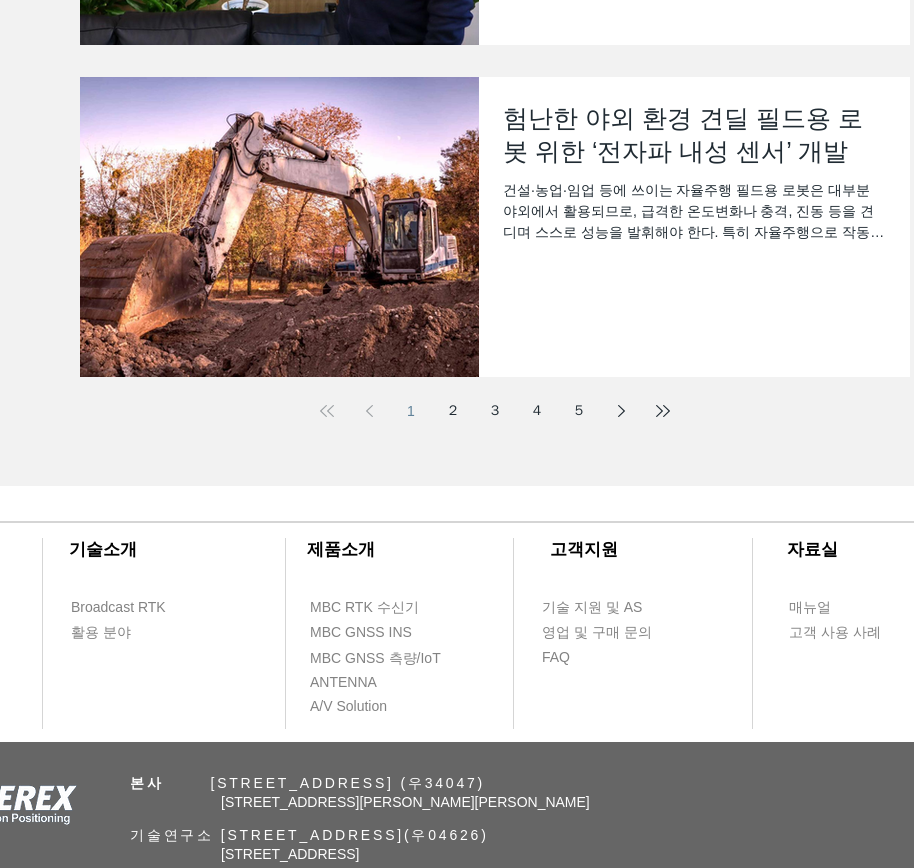 click on "2" at bounding box center (453, 411) 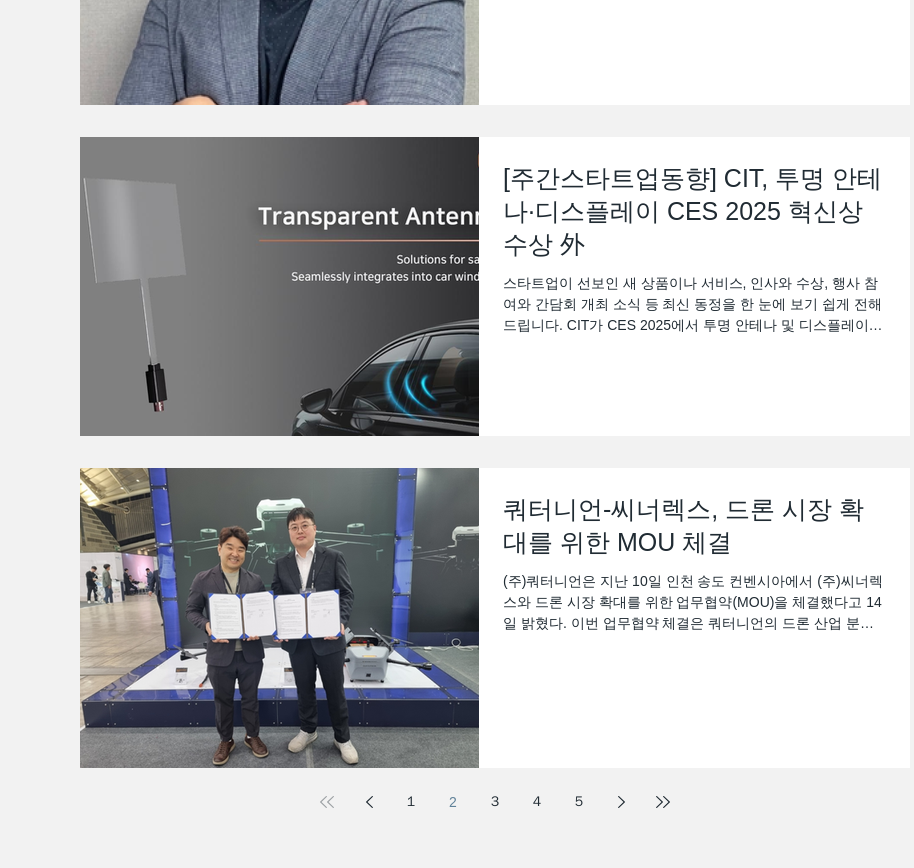 scroll, scrollTop: 500, scrollLeft: 0, axis: vertical 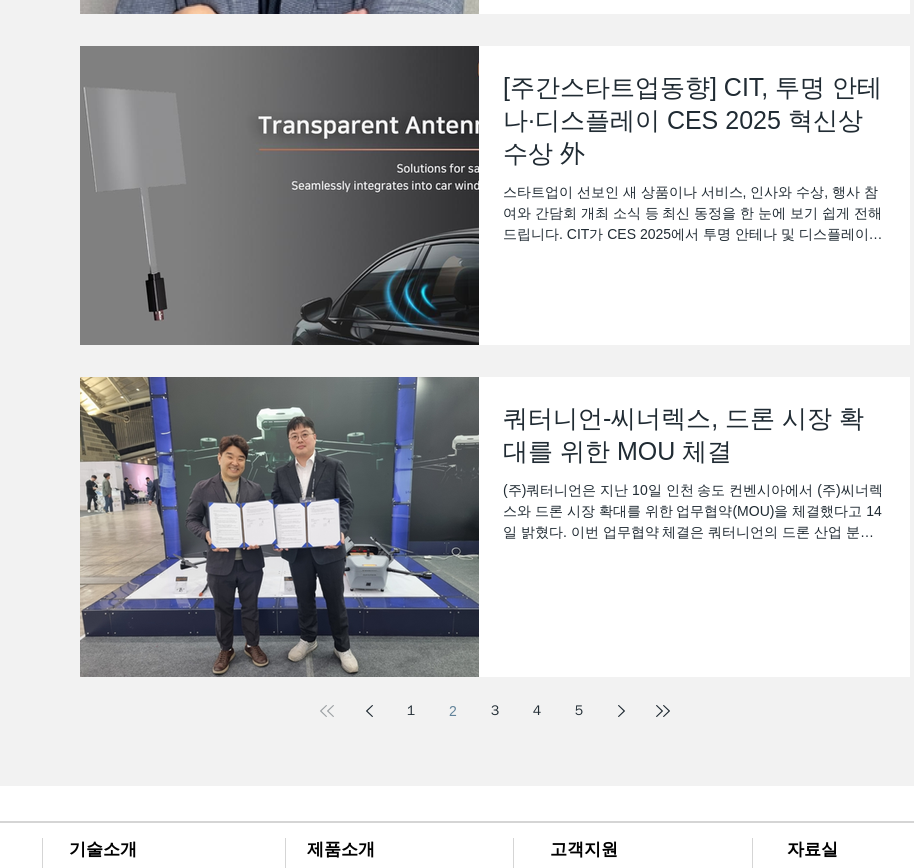 click on "3" at bounding box center [495, 711] 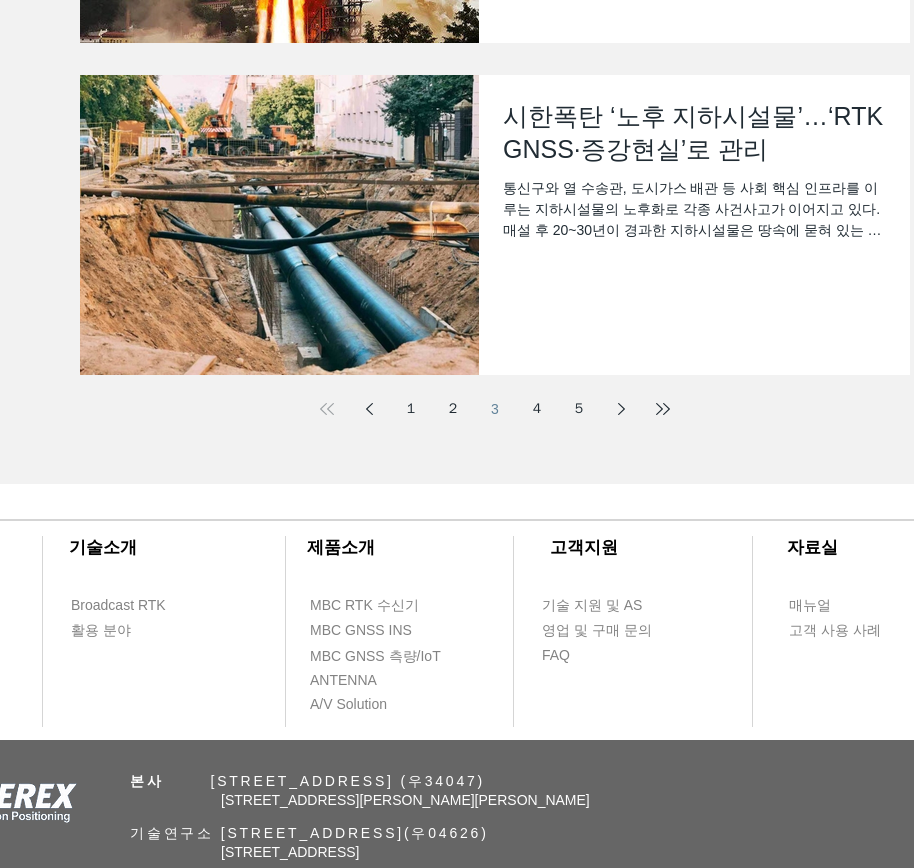 scroll, scrollTop: 900, scrollLeft: 0, axis: vertical 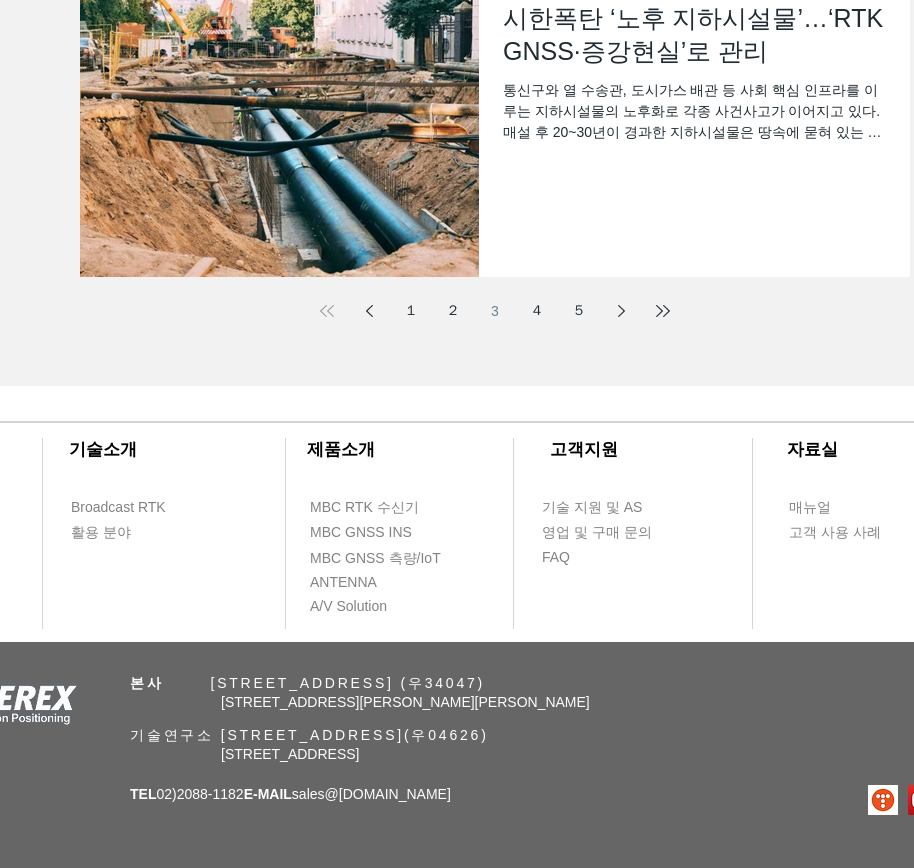 click on "4" at bounding box center [537, 311] 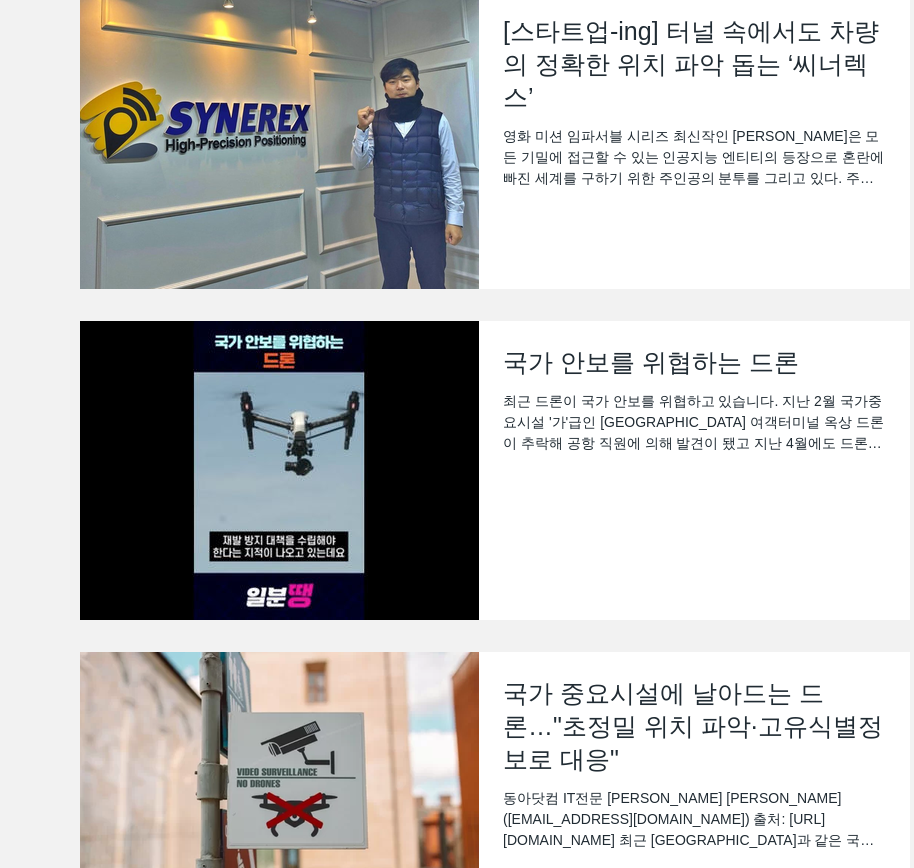 scroll, scrollTop: 600, scrollLeft: 0, axis: vertical 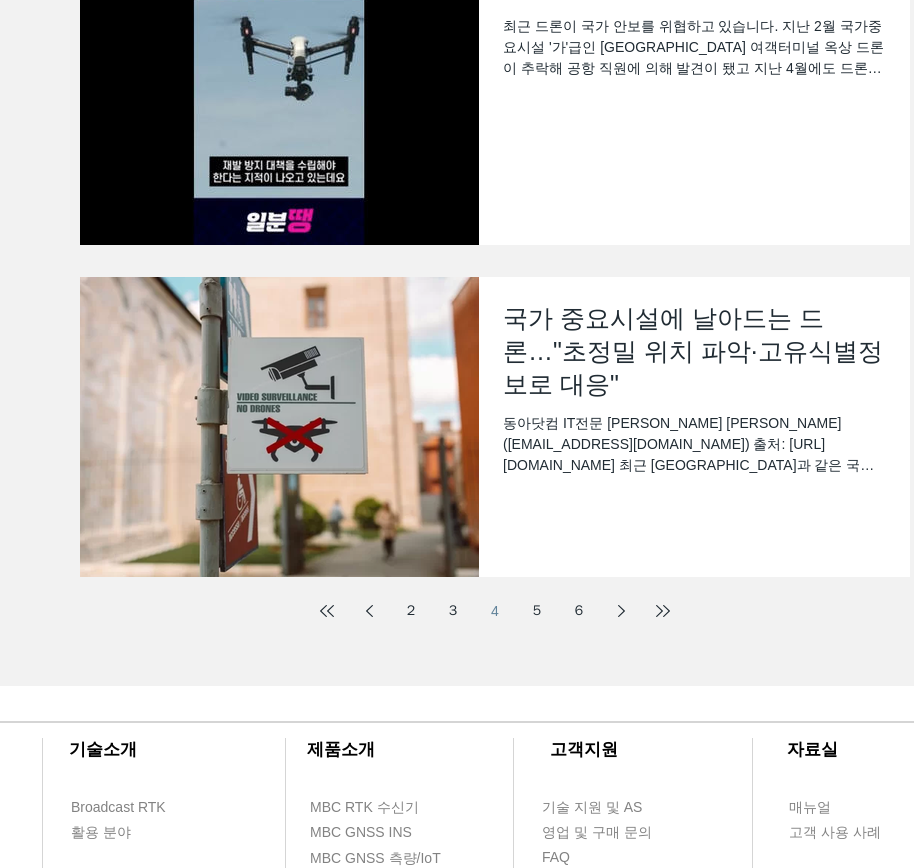click on "5" at bounding box center (537, 611) 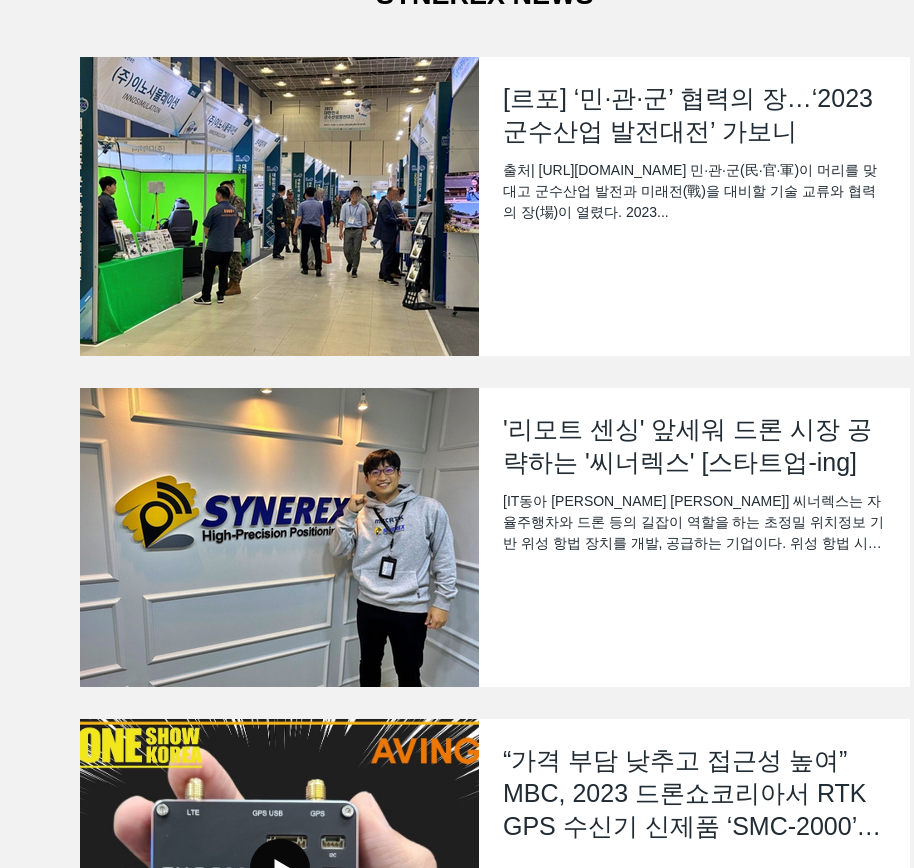 scroll, scrollTop: 200, scrollLeft: 0, axis: vertical 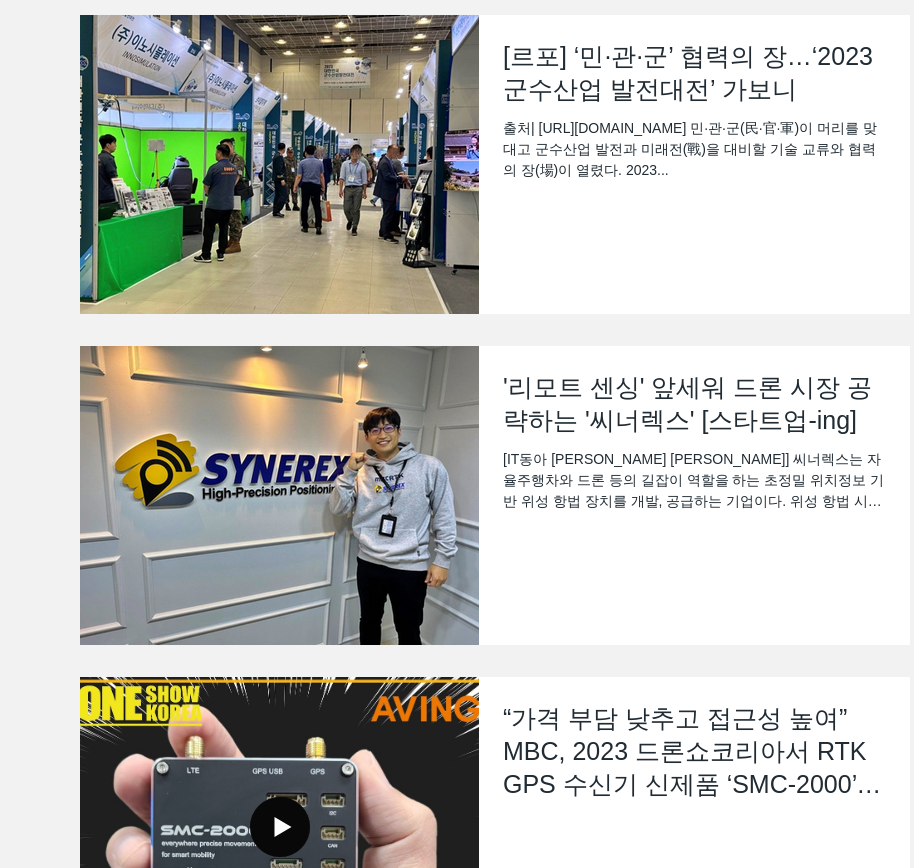 click on "'리모트 센싱' 앞세워 드론 시장 공략하는 '씨너렉스' [스타트업-ing]" at bounding box center (694, 404) 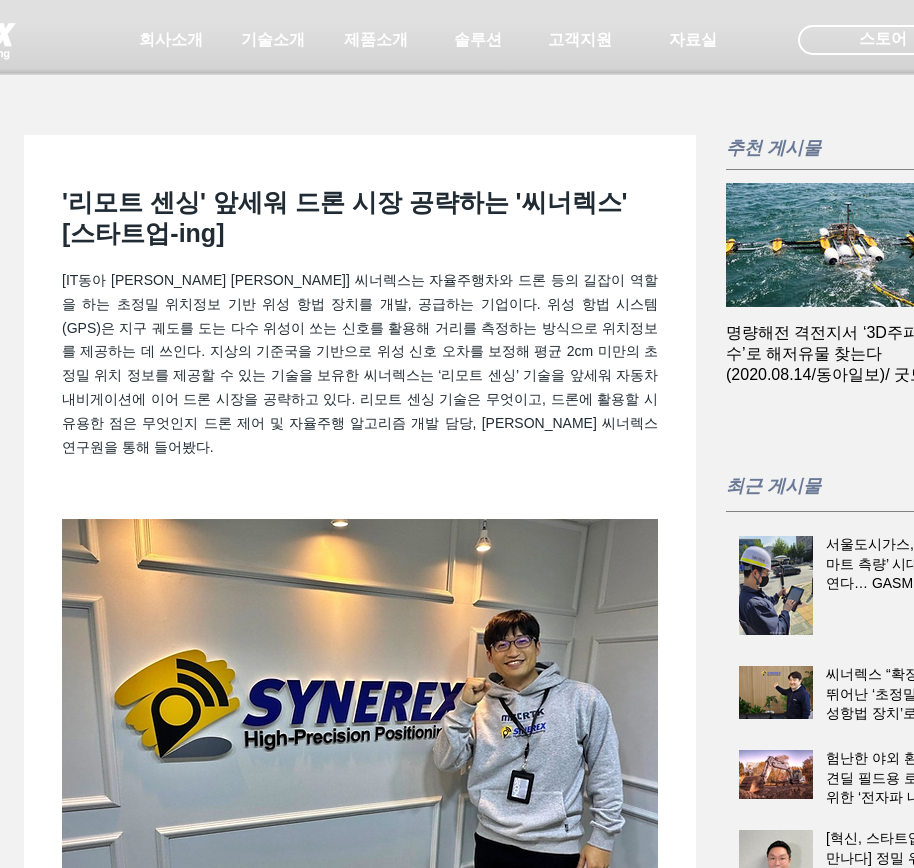 scroll, scrollTop: 300, scrollLeft: 0, axis: vertical 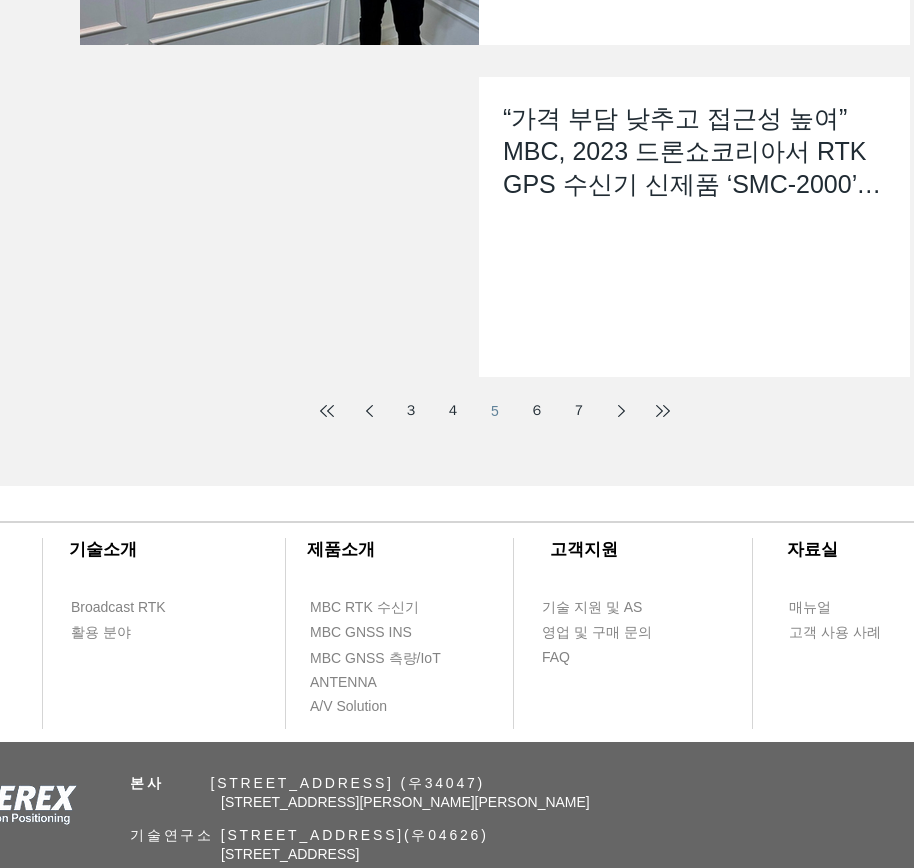 click on "5" at bounding box center (495, 411) 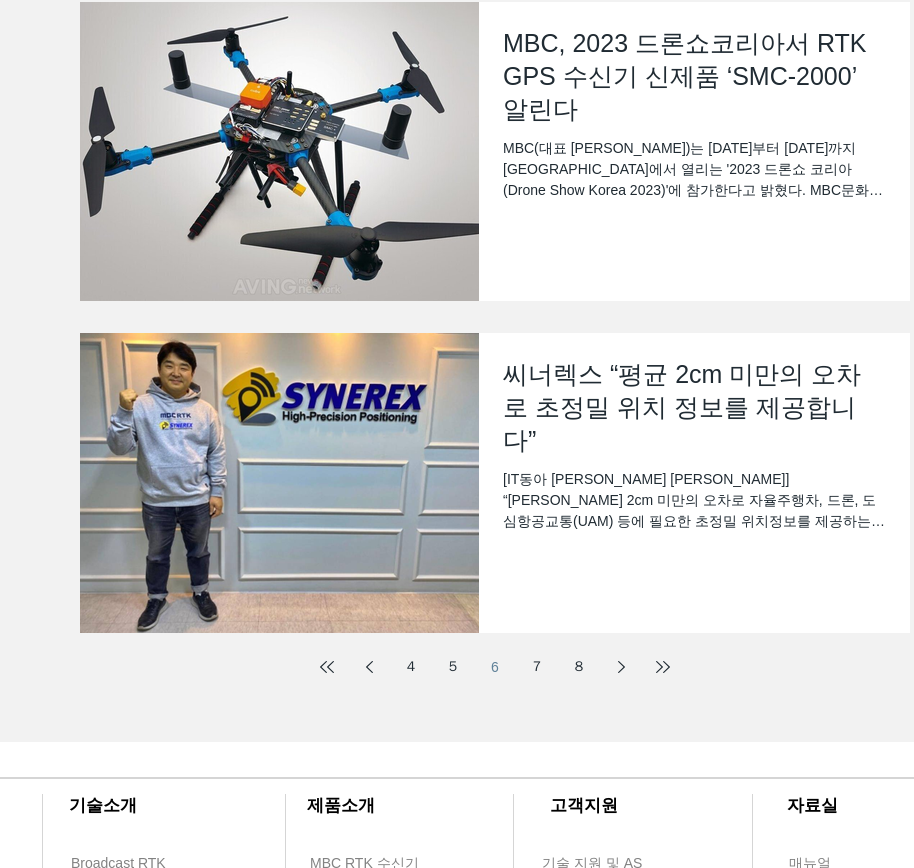 scroll, scrollTop: 800, scrollLeft: 0, axis: vertical 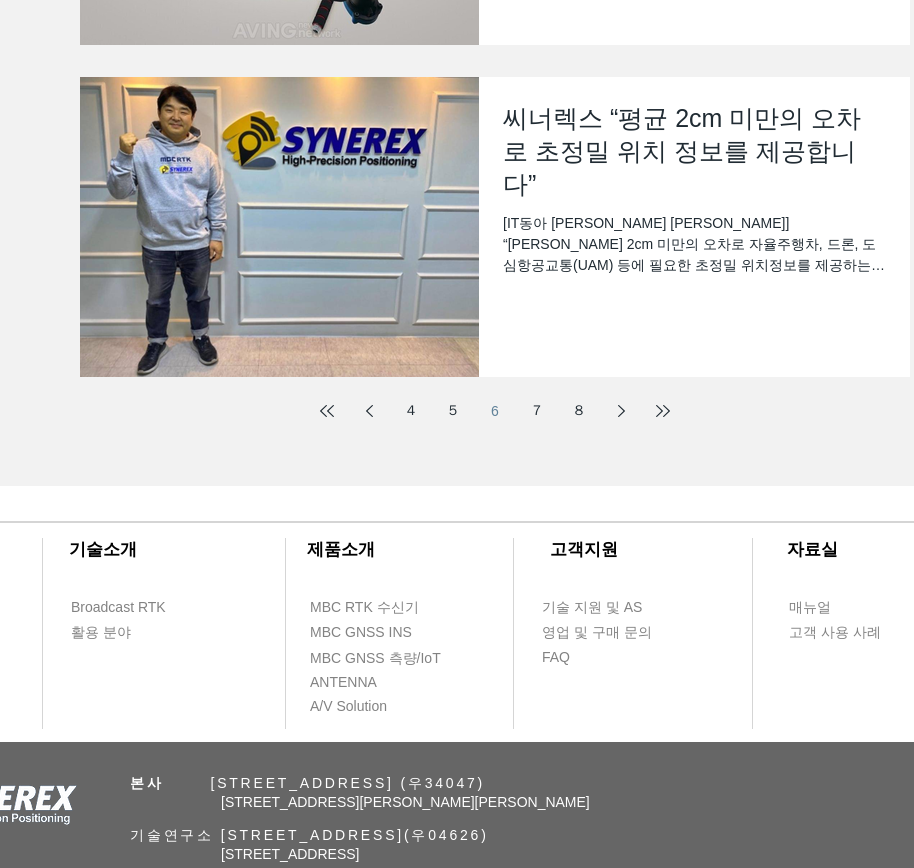 click on "7" at bounding box center (537, 411) 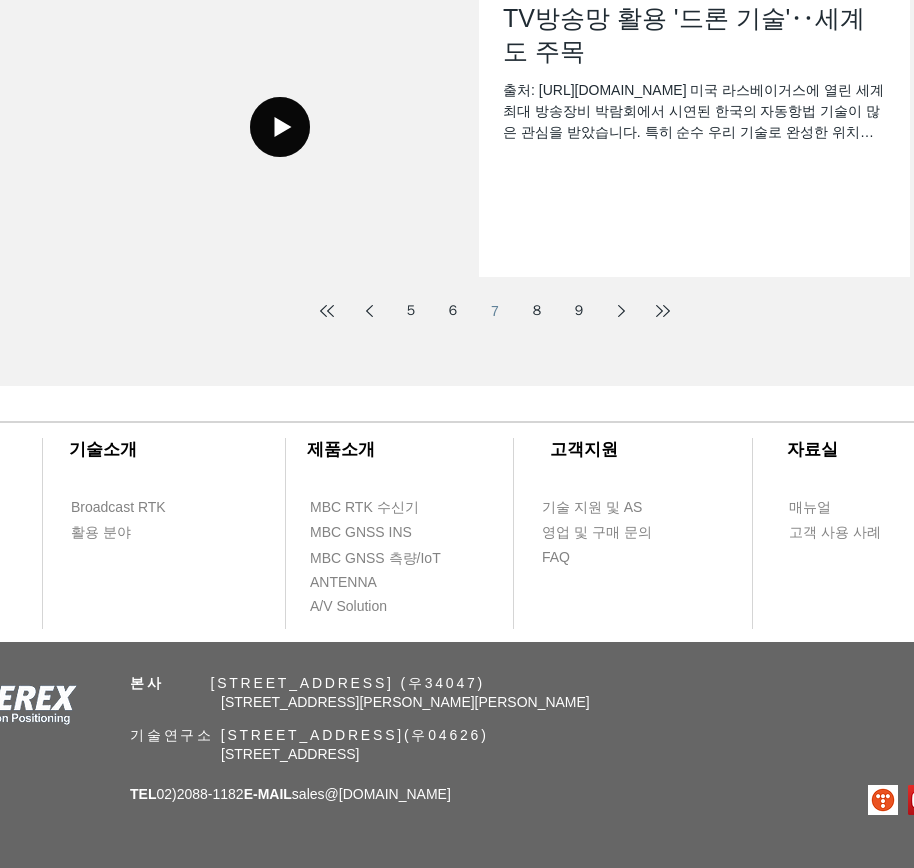 scroll, scrollTop: 800, scrollLeft: 0, axis: vertical 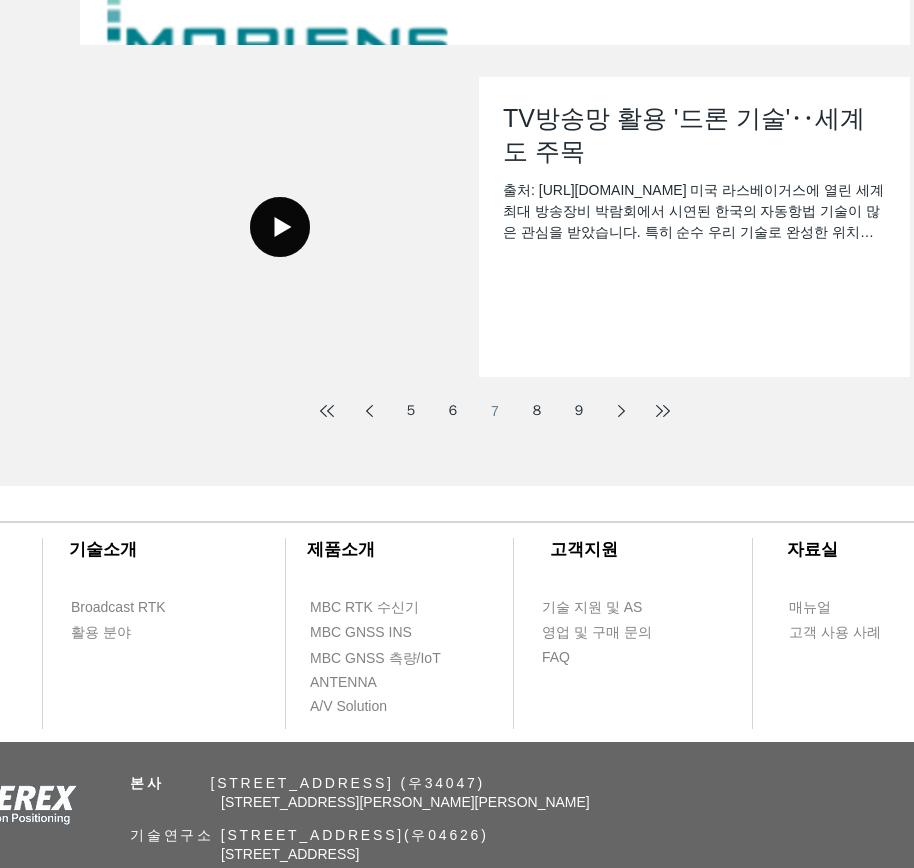 click on "8" at bounding box center [537, 411] 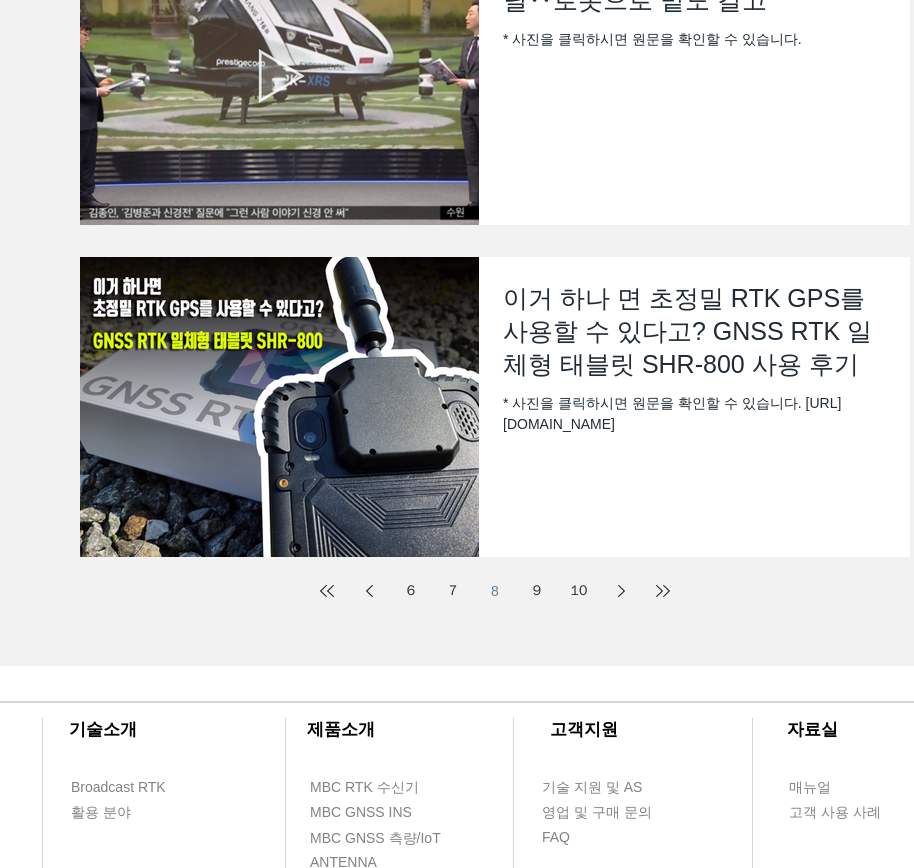 scroll, scrollTop: 700, scrollLeft: 0, axis: vertical 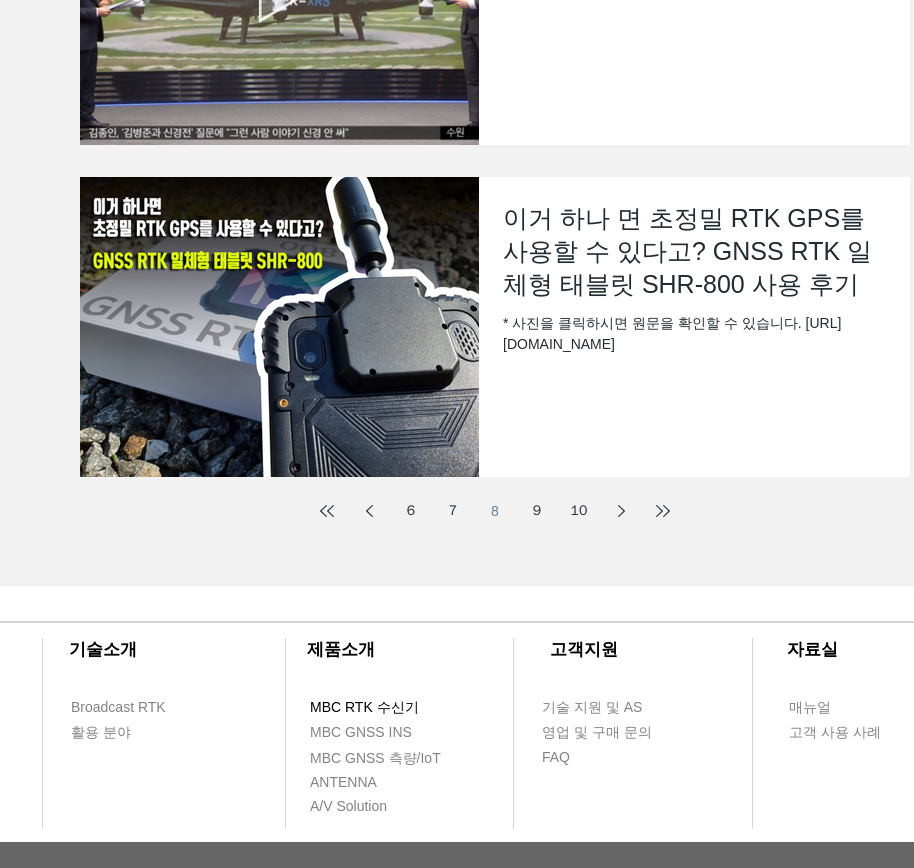 click on "MBC RTK 수신기" at bounding box center (364, 708) 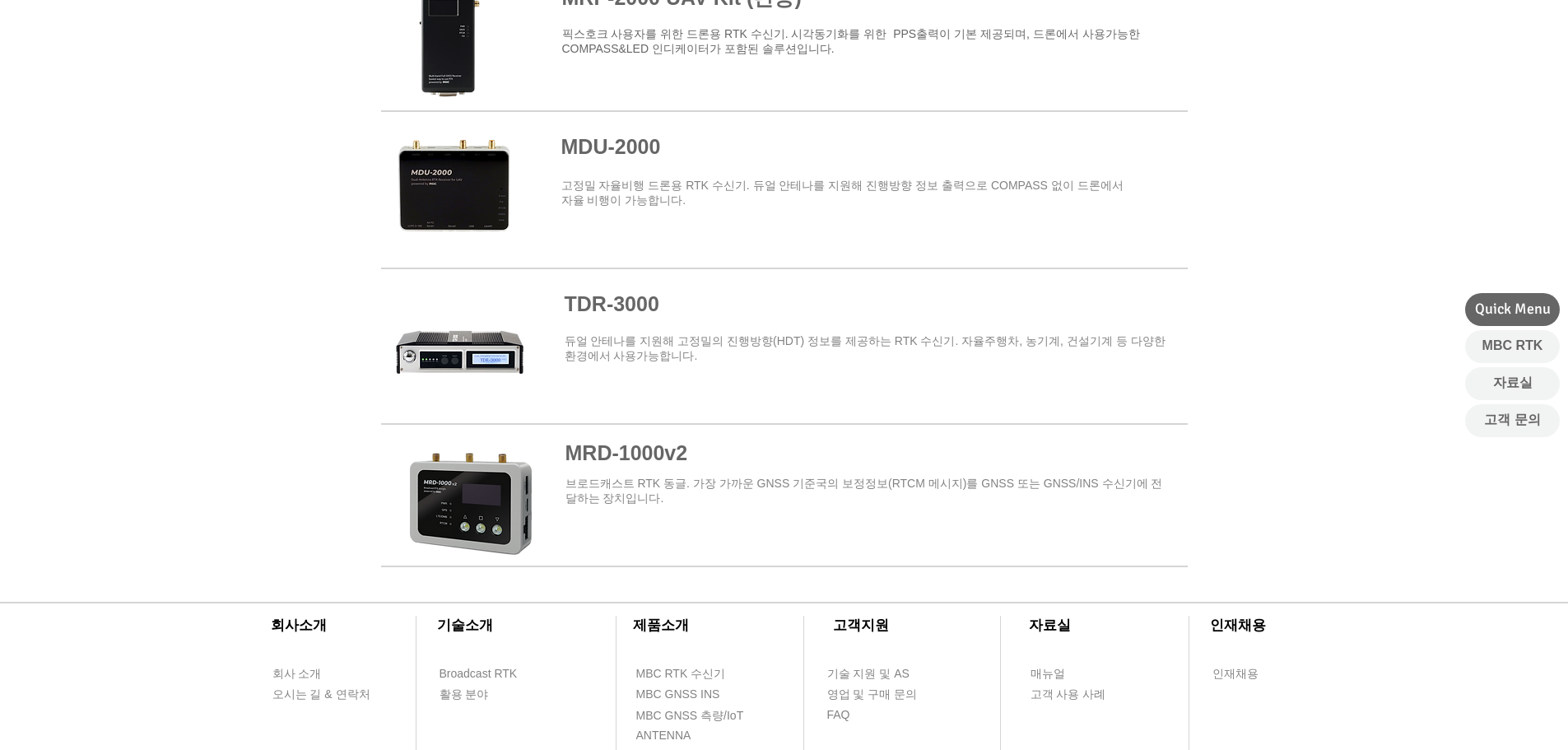 scroll, scrollTop: 1894, scrollLeft: 0, axis: vertical 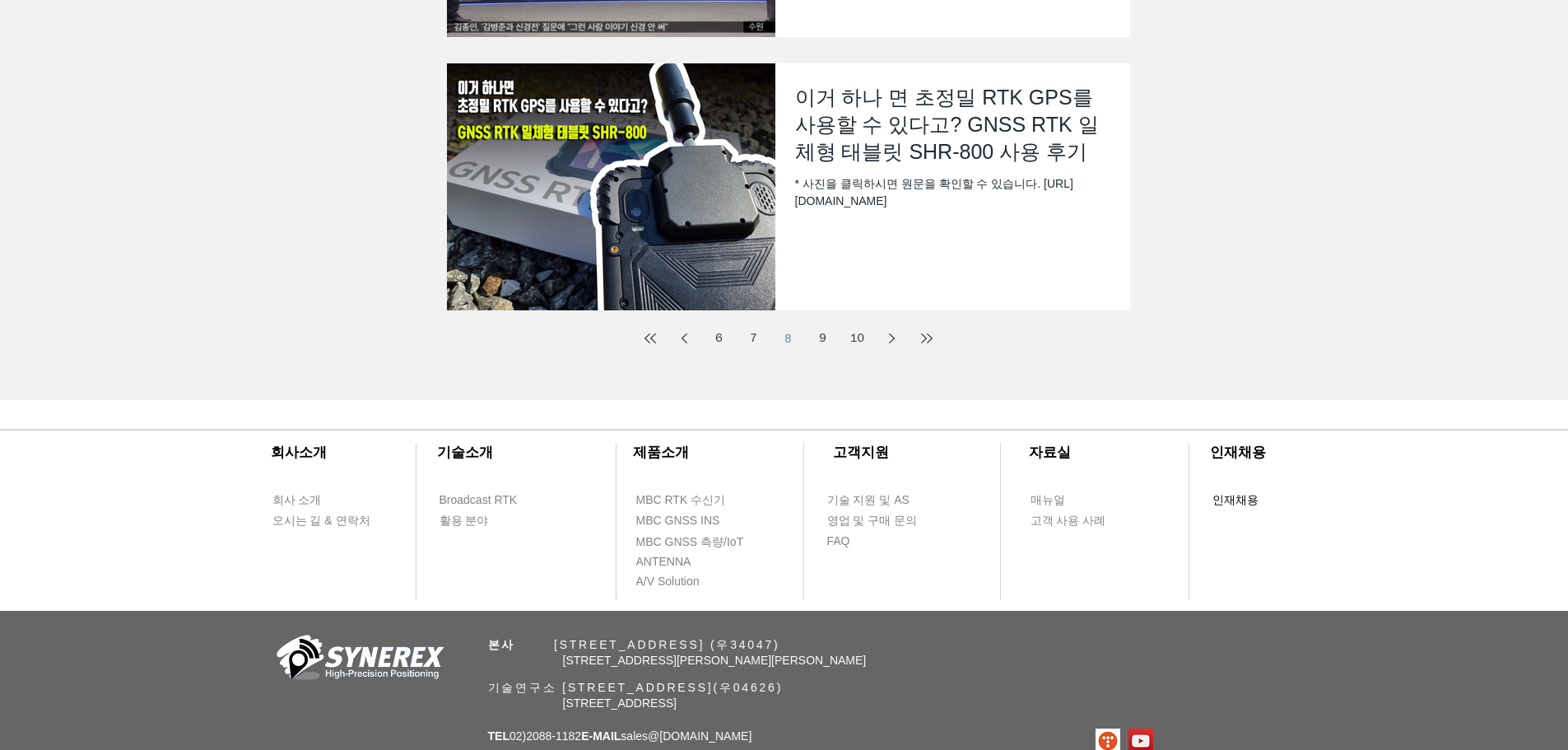click on "인재채용" at bounding box center (1235, 501) 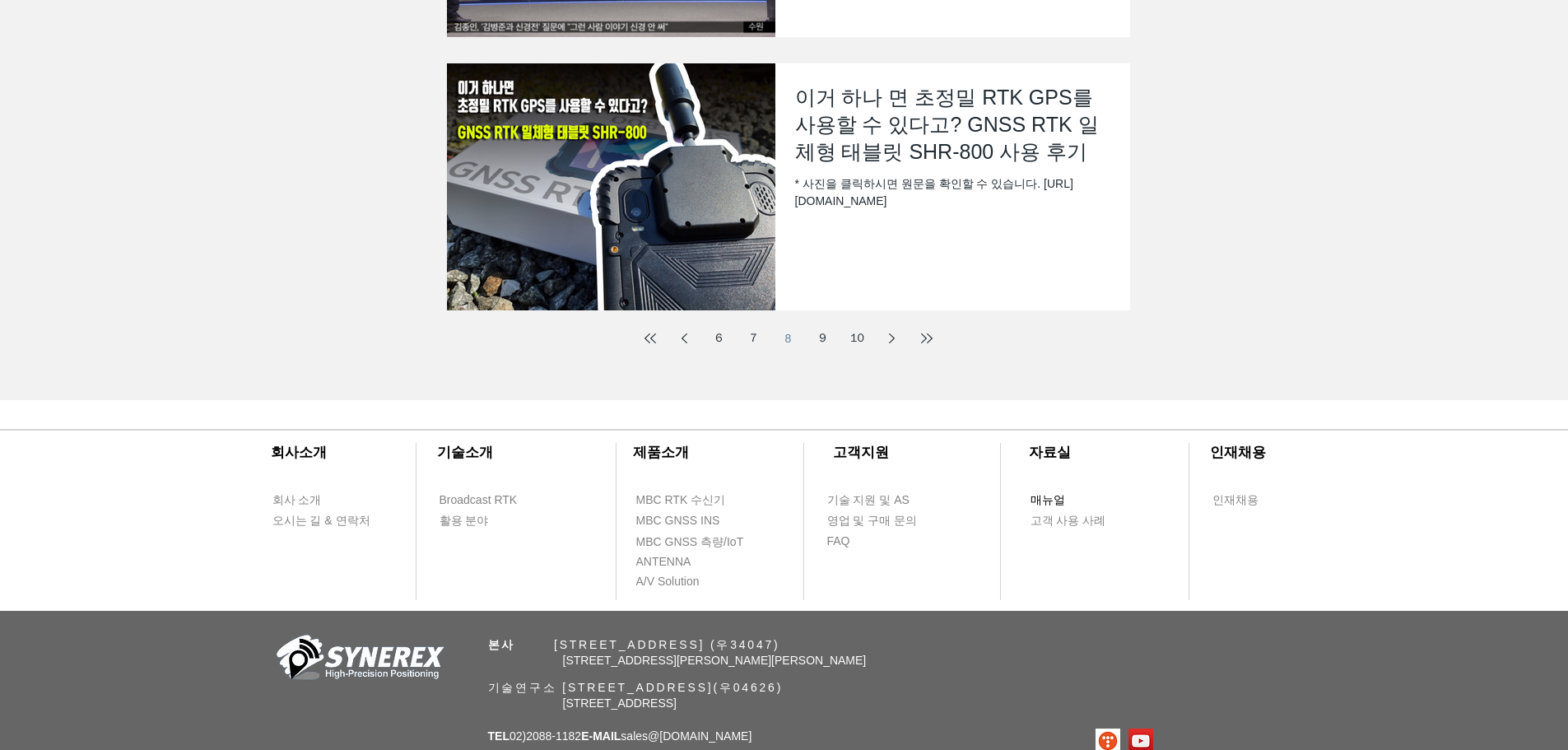 click on "매뉴얼" at bounding box center (1048, 501) 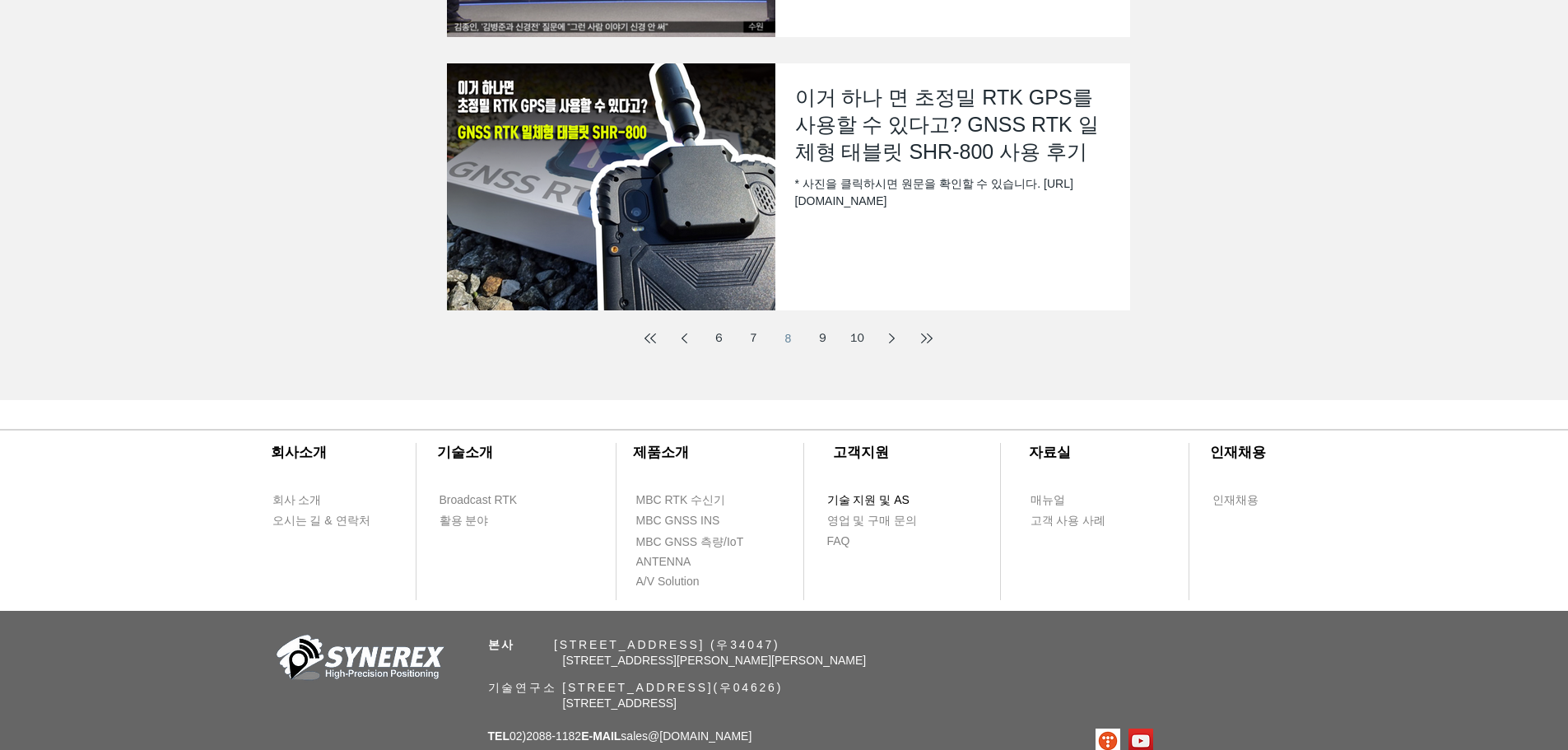 scroll, scrollTop: 0, scrollLeft: 0, axis: both 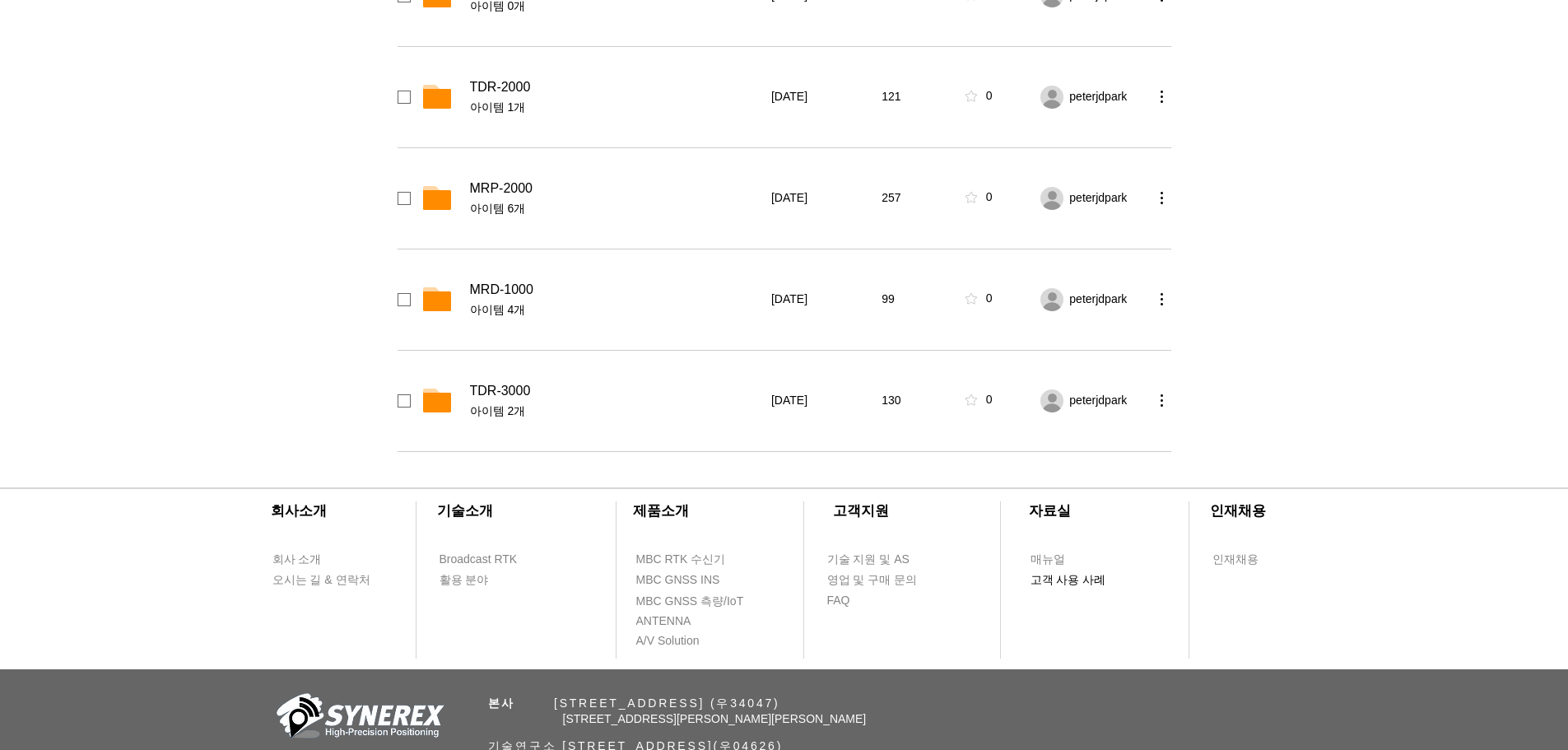 click on "고객 사용 사례" at bounding box center [1068, 580] 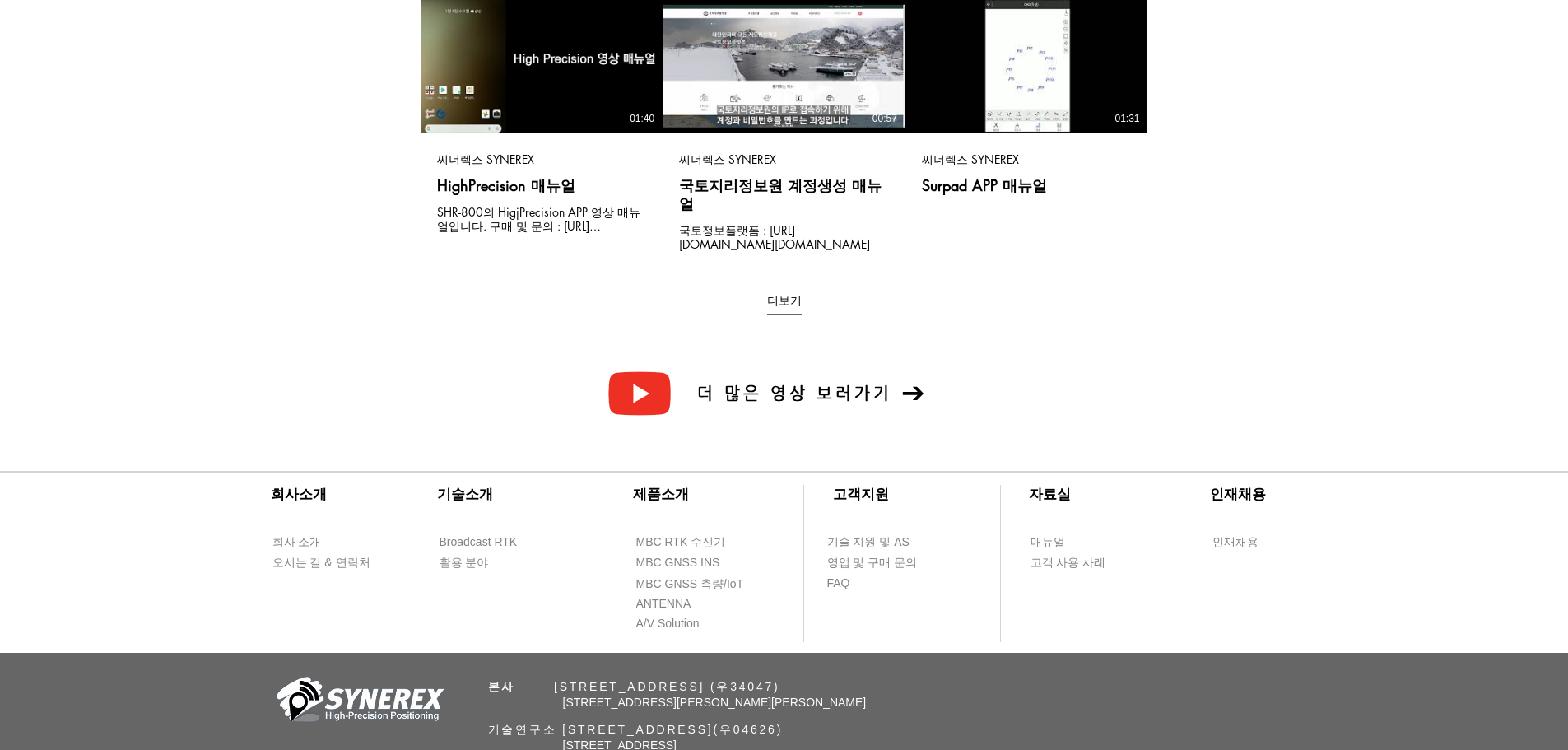 scroll, scrollTop: 412, scrollLeft: 0, axis: vertical 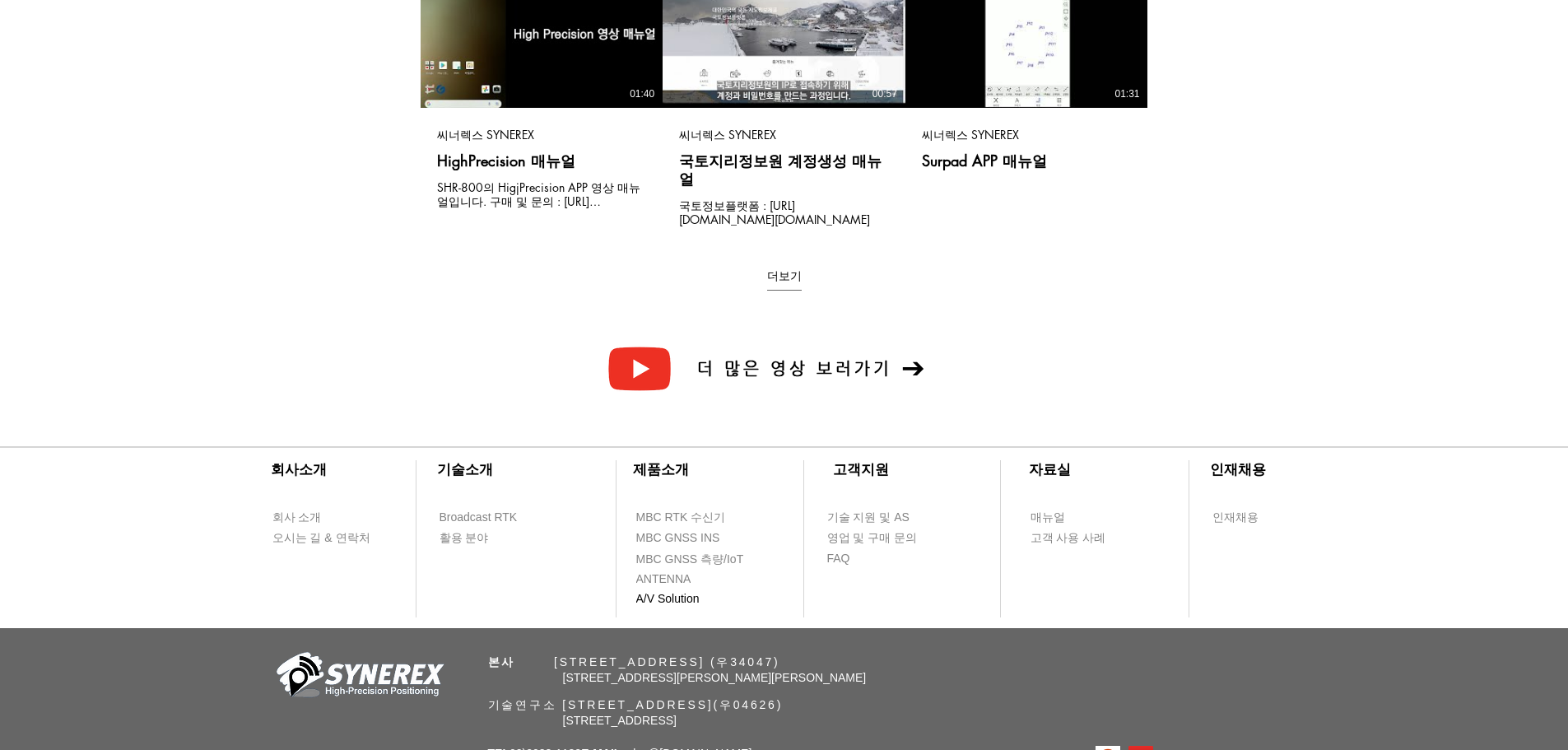 click on "A/V Solution" at bounding box center [668, 599] 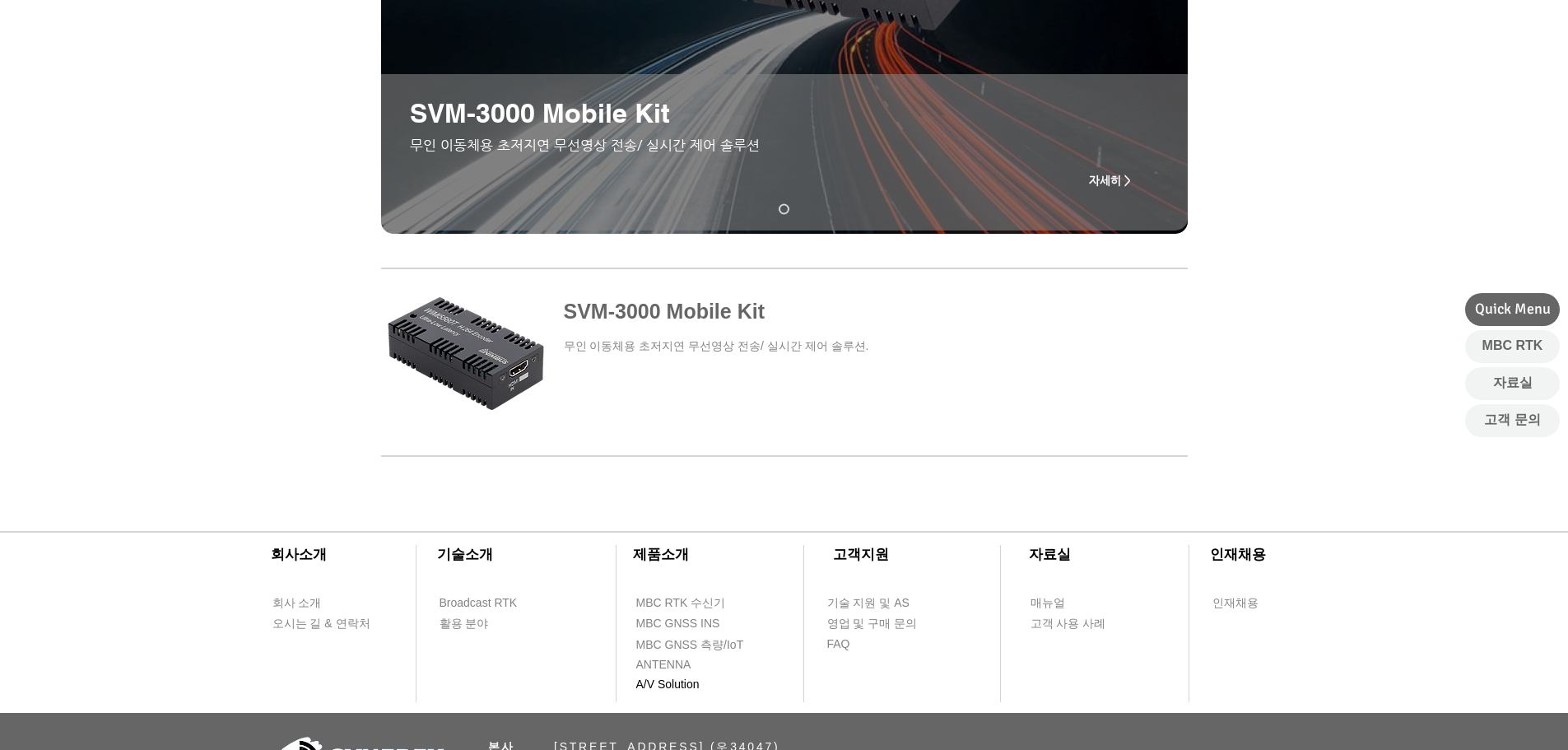 scroll, scrollTop: 494, scrollLeft: 0, axis: vertical 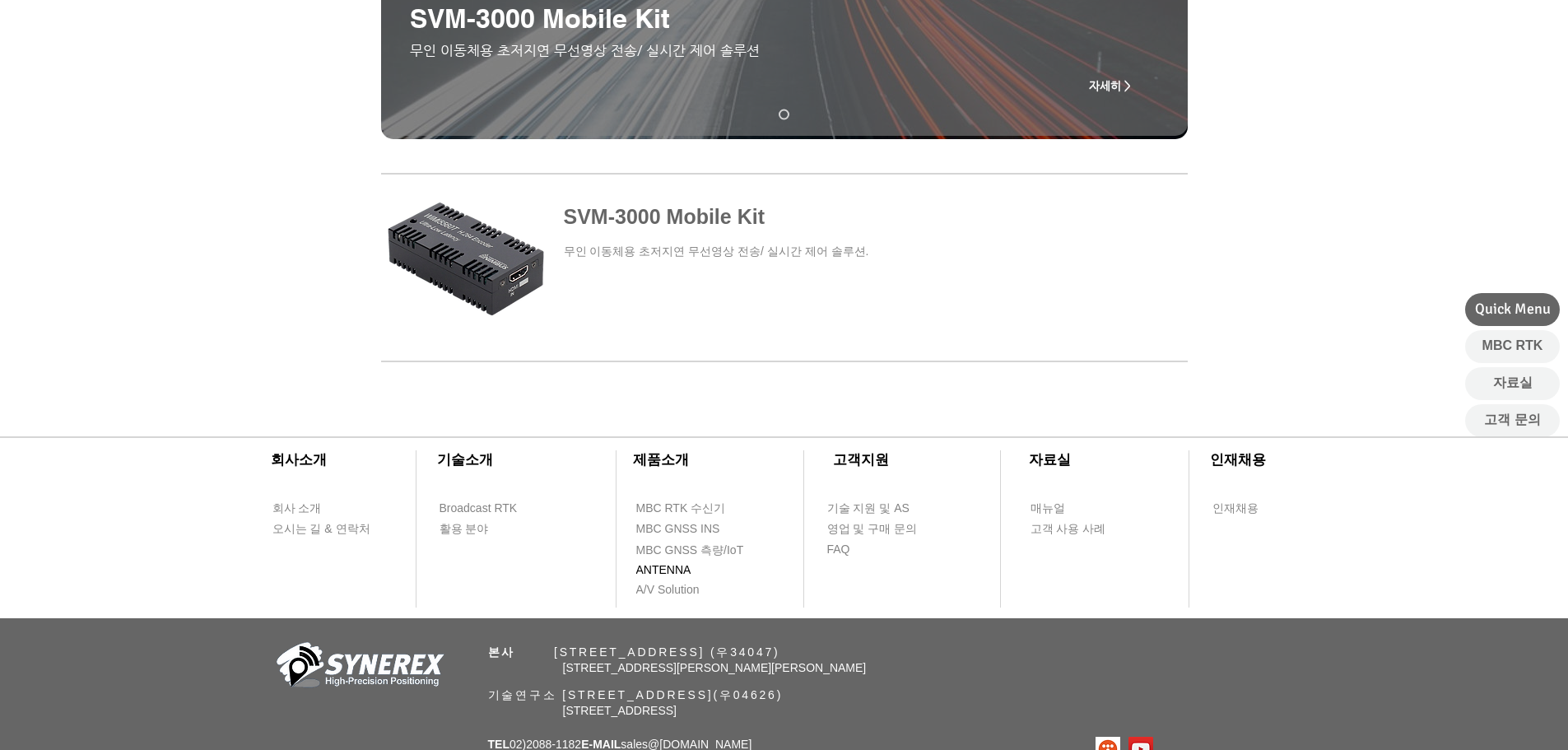 click on "ANTENNA" at bounding box center (663, 571) 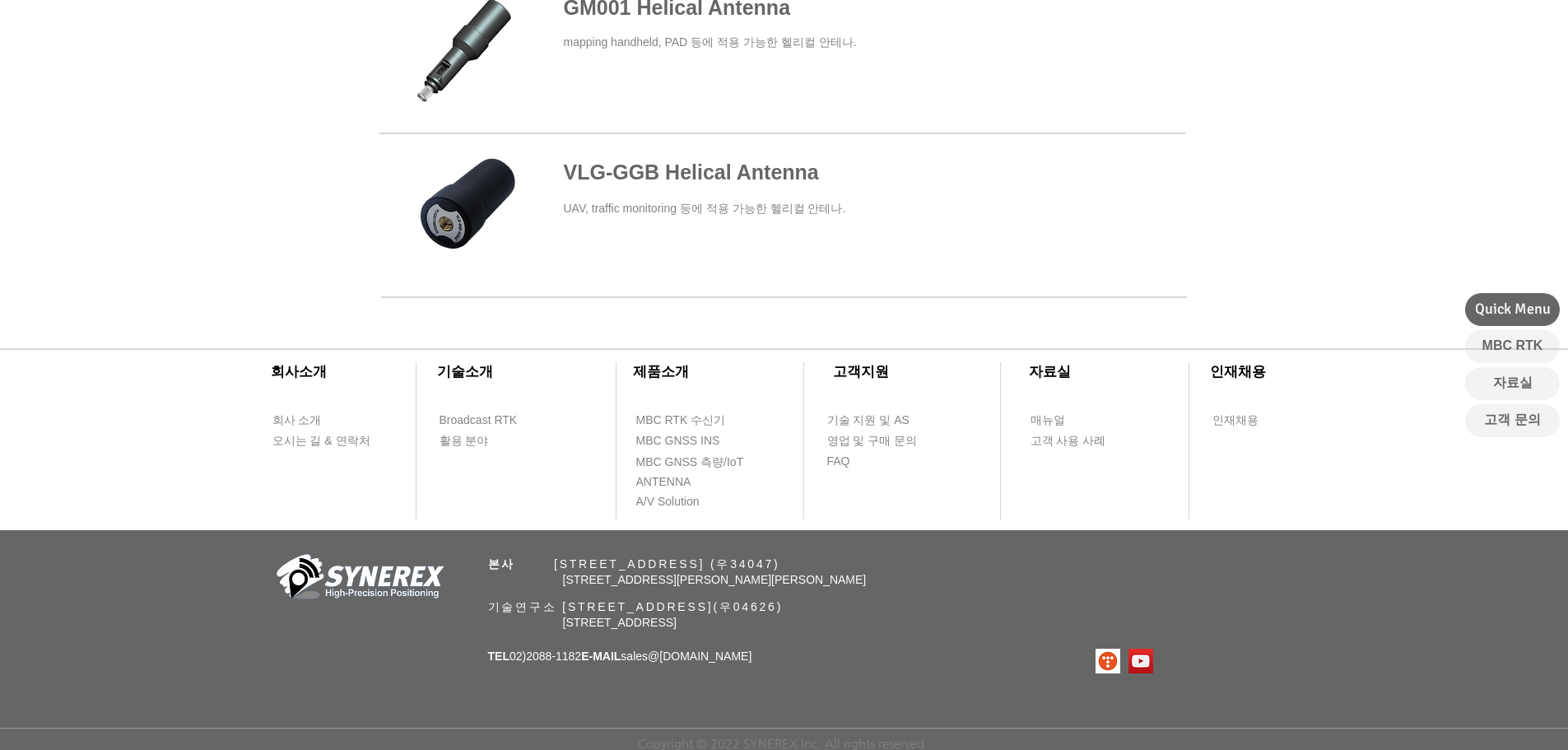 scroll, scrollTop: 889, scrollLeft: 0, axis: vertical 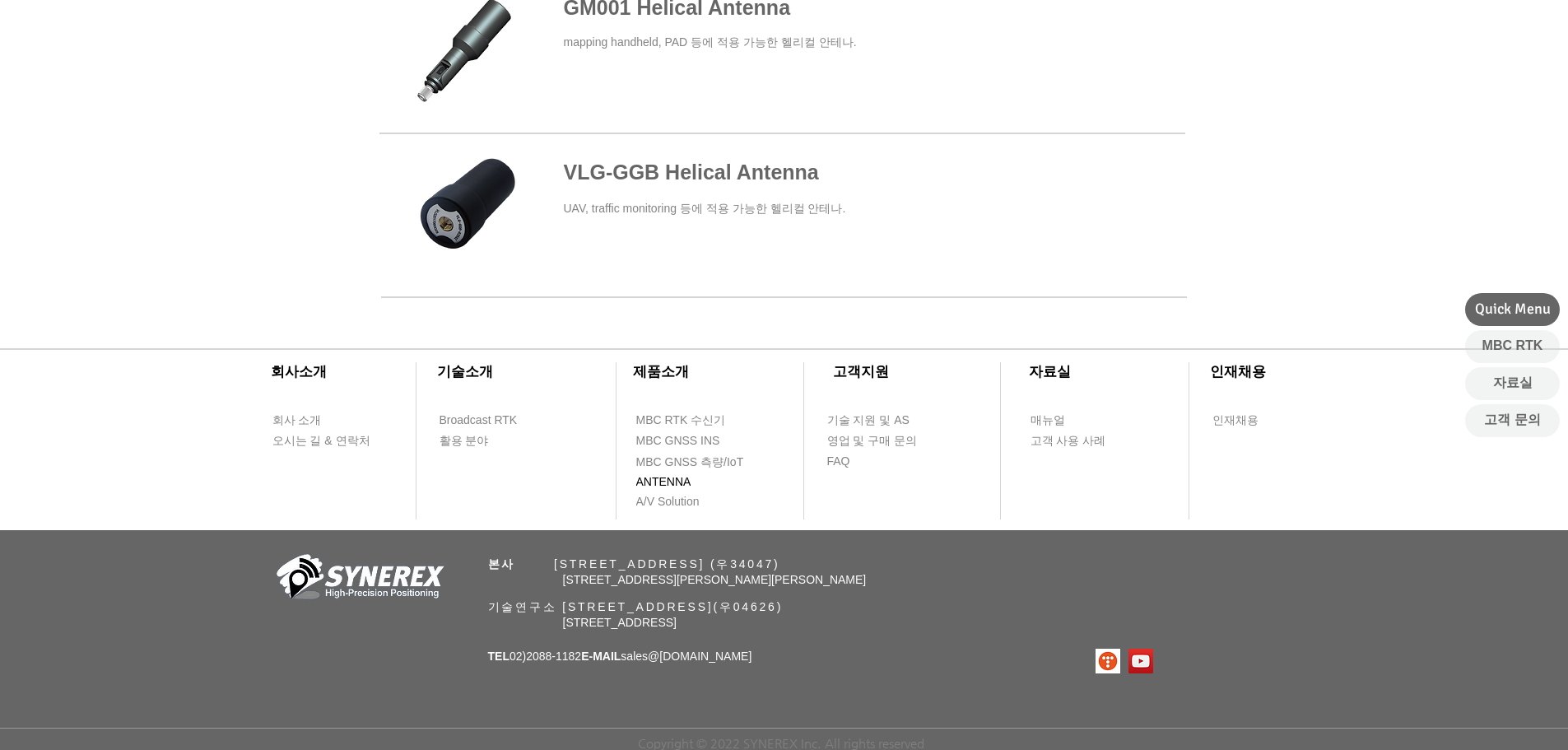 click on "ANTENNA" at bounding box center [663, 482] 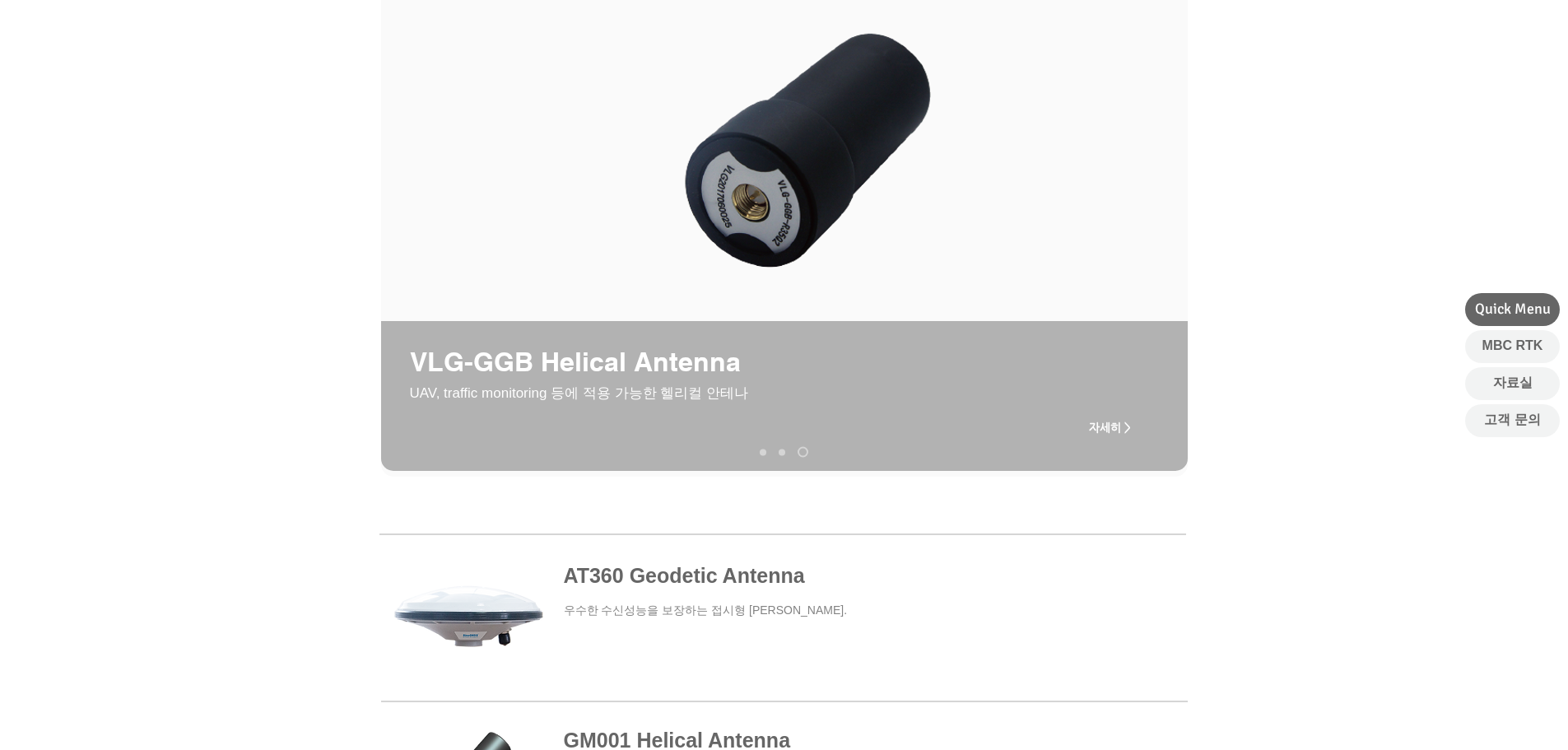 scroll, scrollTop: 7, scrollLeft: 0, axis: vertical 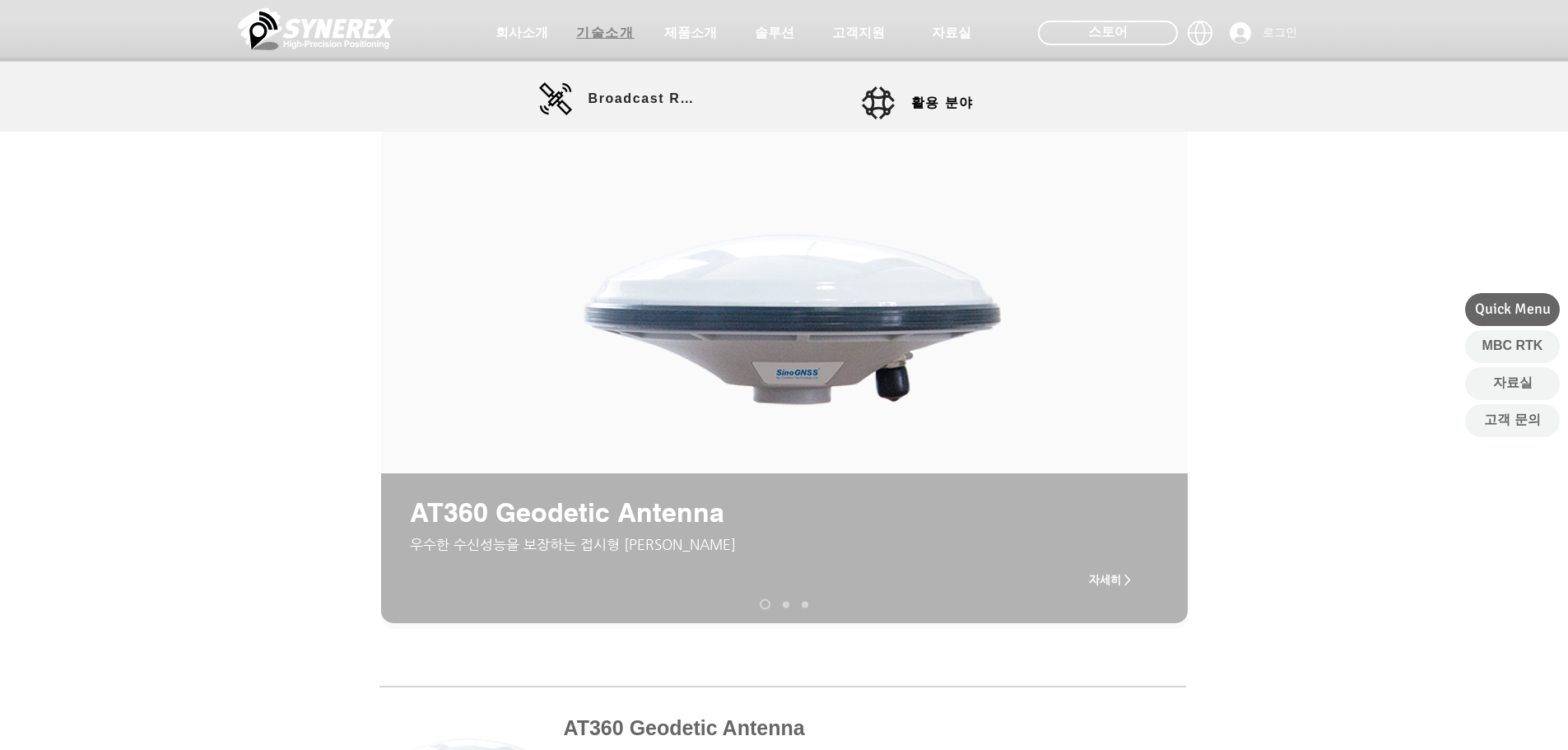 click on "기술소개" at bounding box center (605, 33) 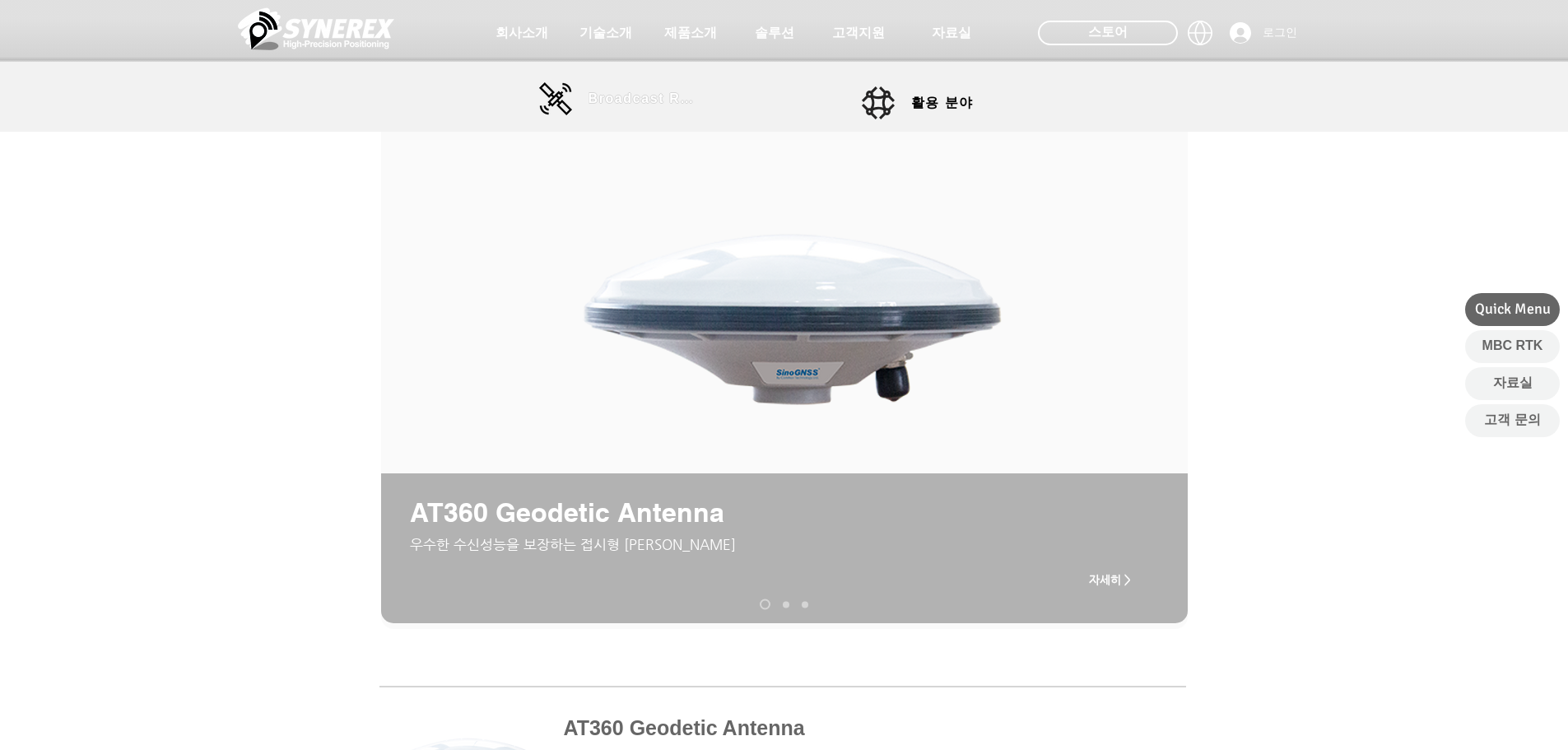 click on "Broadcast RTK" at bounding box center (644, 99) 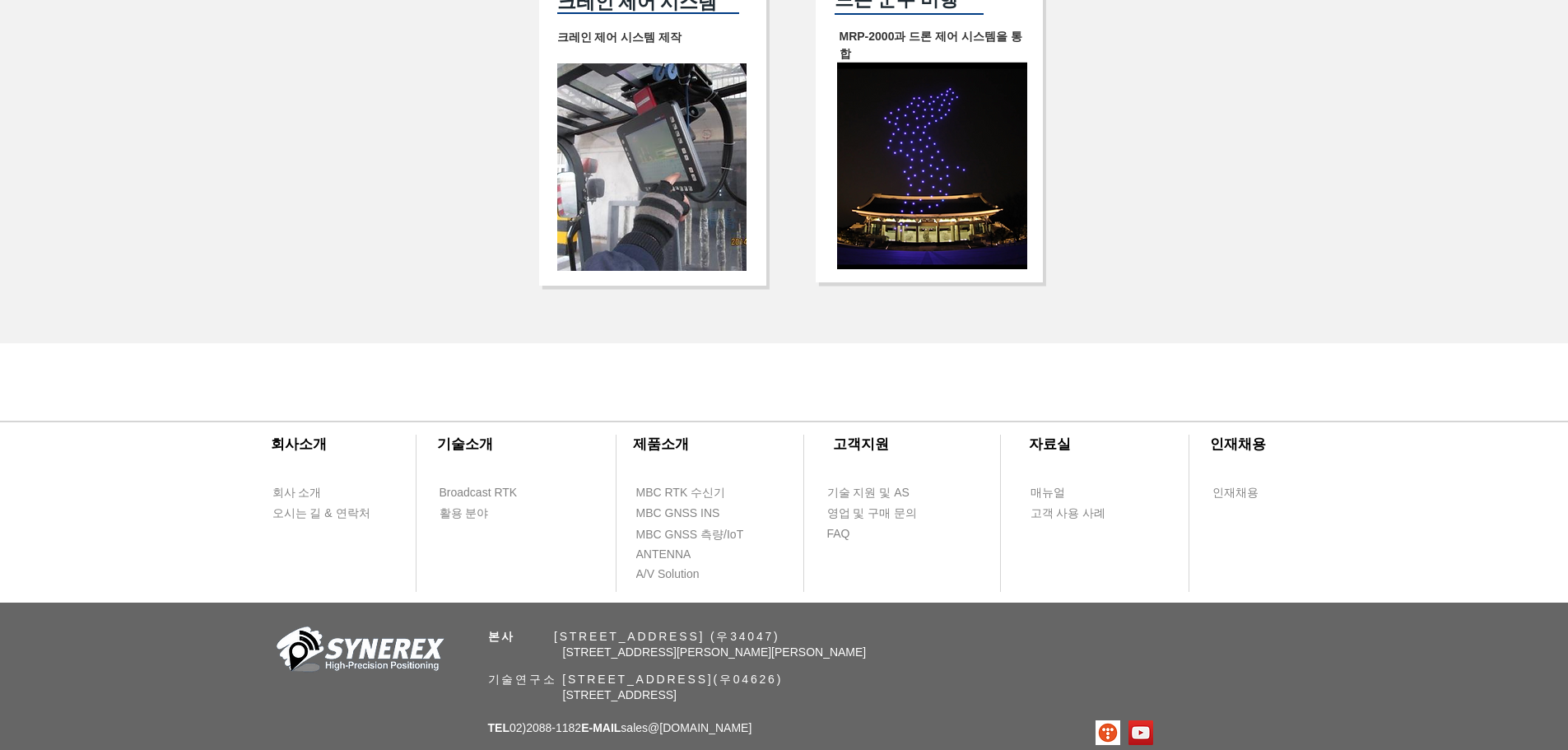 scroll, scrollTop: 3515, scrollLeft: 0, axis: vertical 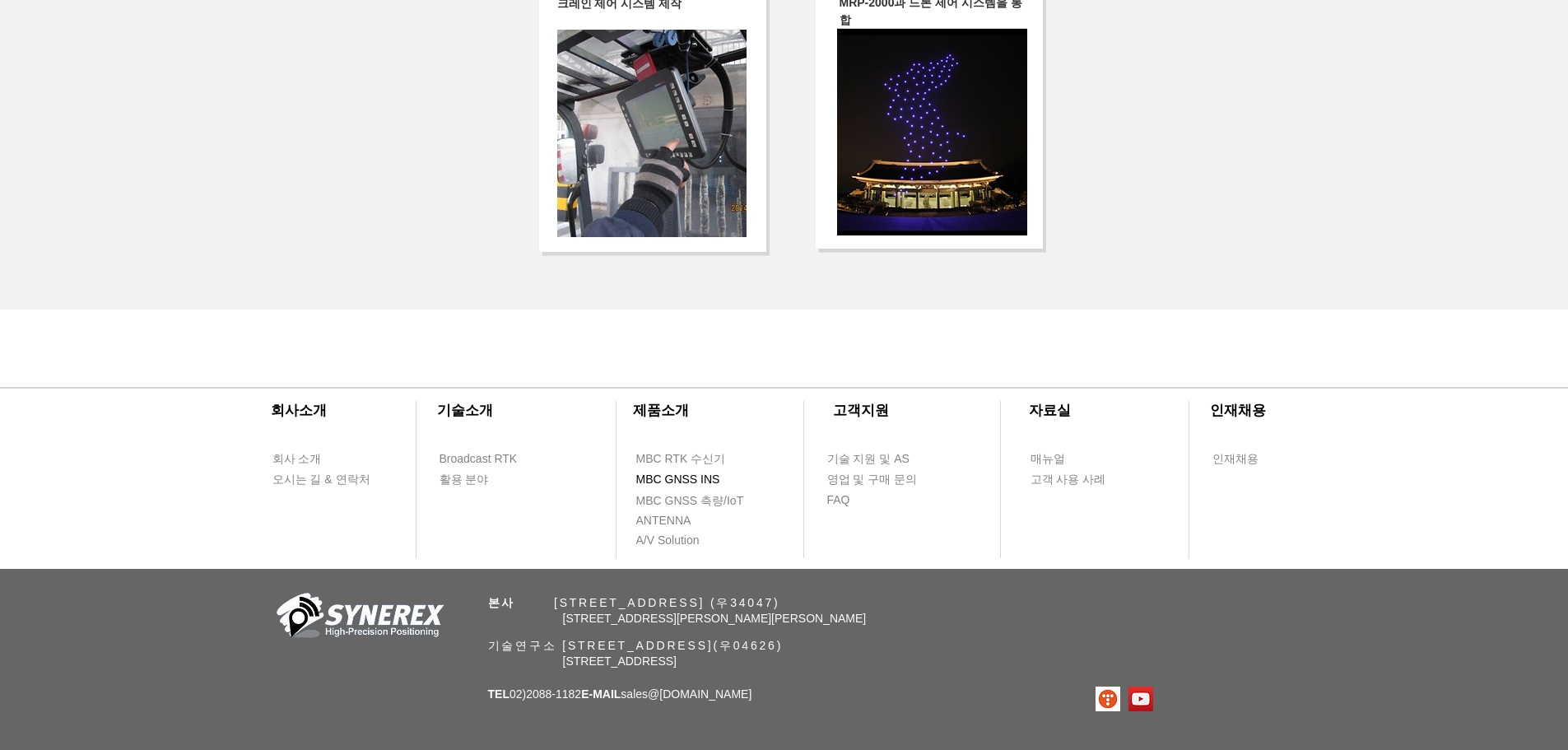 click on "​회사소개 ​기술소개 회사 소개
Broadcast RTK
오시는 길 & 연락처
활용 분야
​제품소개 ​고객지원 ​자료실 ​인재채용 MBC RTK 수신기
기술 지원 및 AS
매뉴얼
인재채용
MBC GNSS INS
영업 및 구매 문의
고객 사용 사례
MBC GNSS 측량/IoT
ANTENNA
A/V Solution
FAQ" at bounding box center [775, 480] 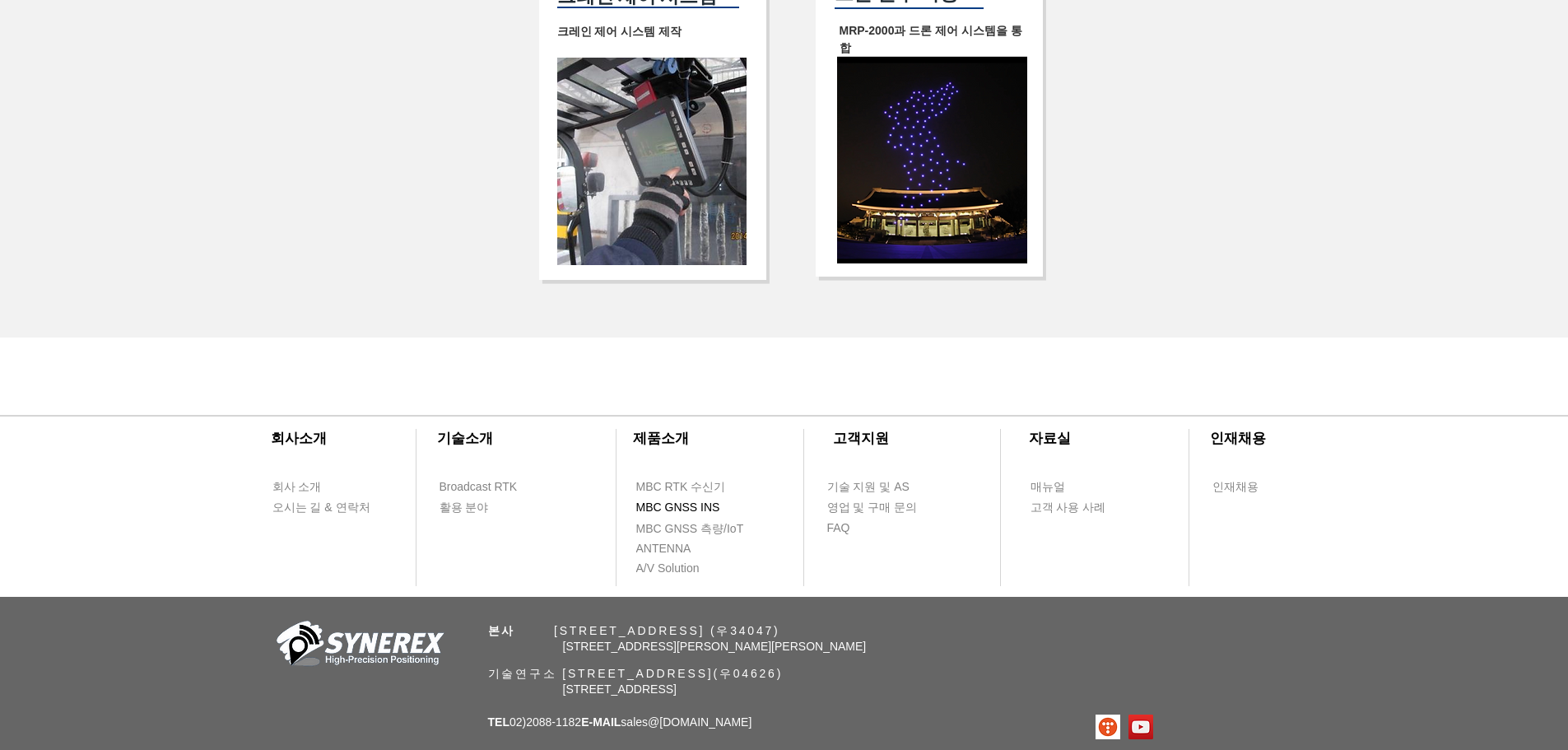 click on "MBC GNSS INS" at bounding box center (678, 508) 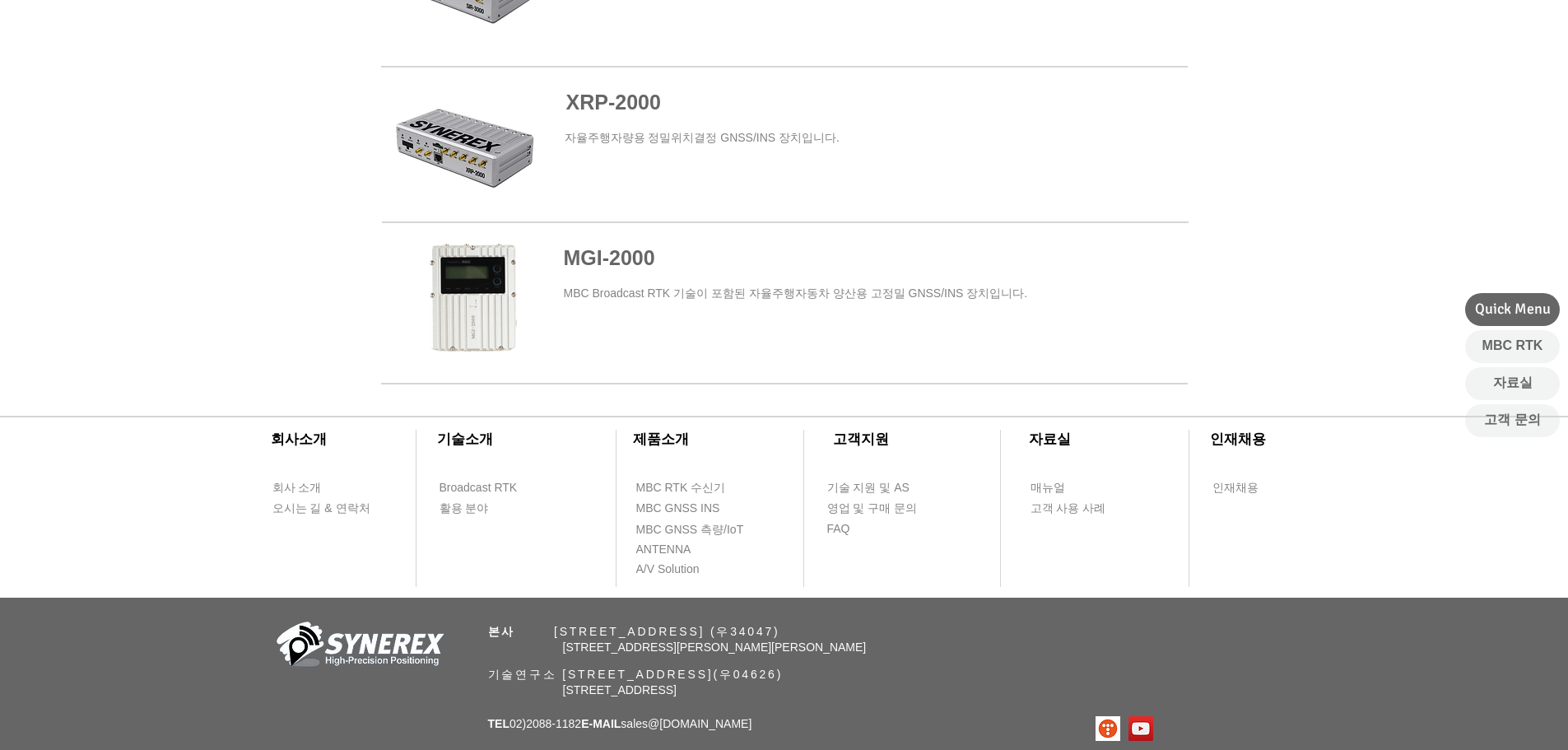 scroll, scrollTop: 1070, scrollLeft: 0, axis: vertical 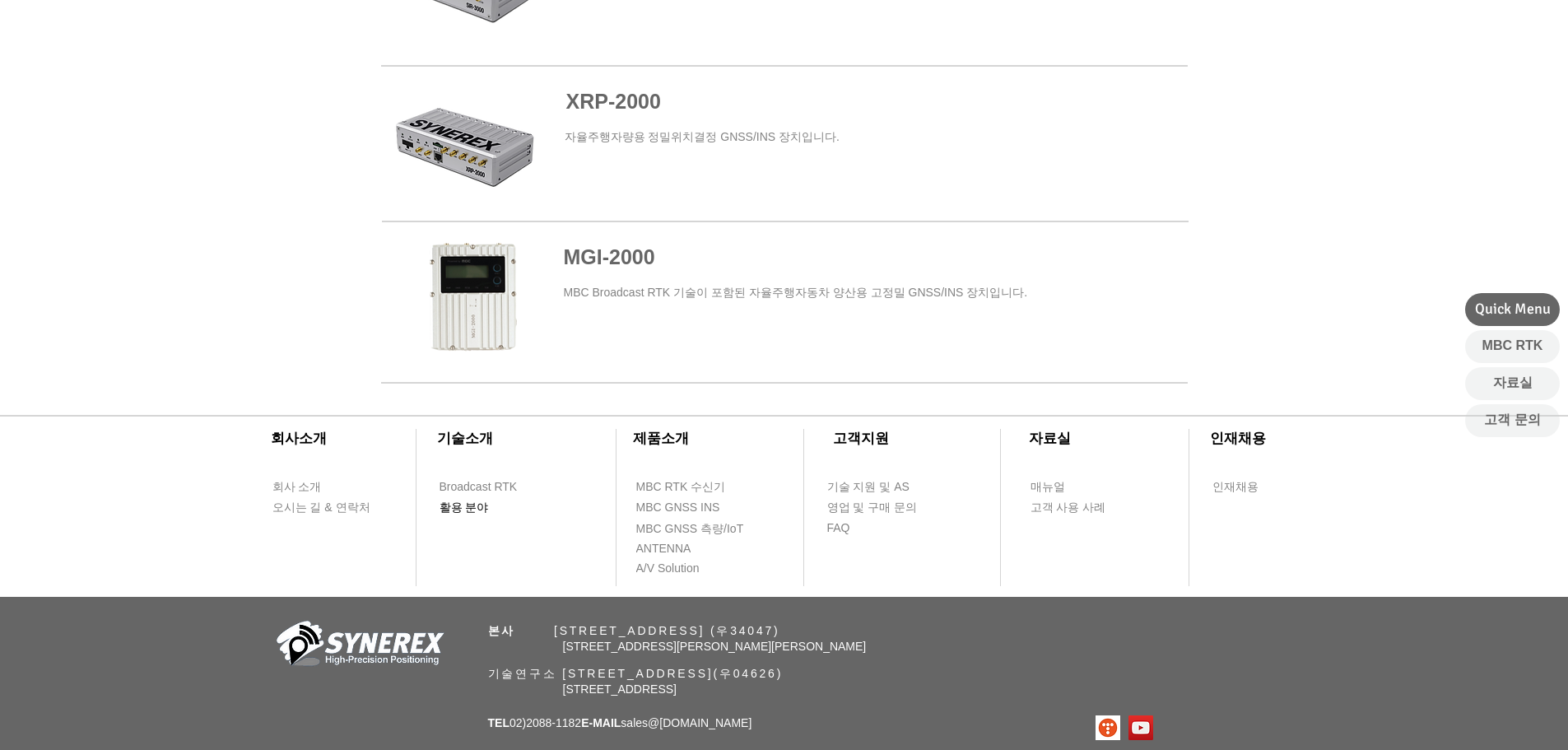 click on "활용 분야" at bounding box center (464, 508) 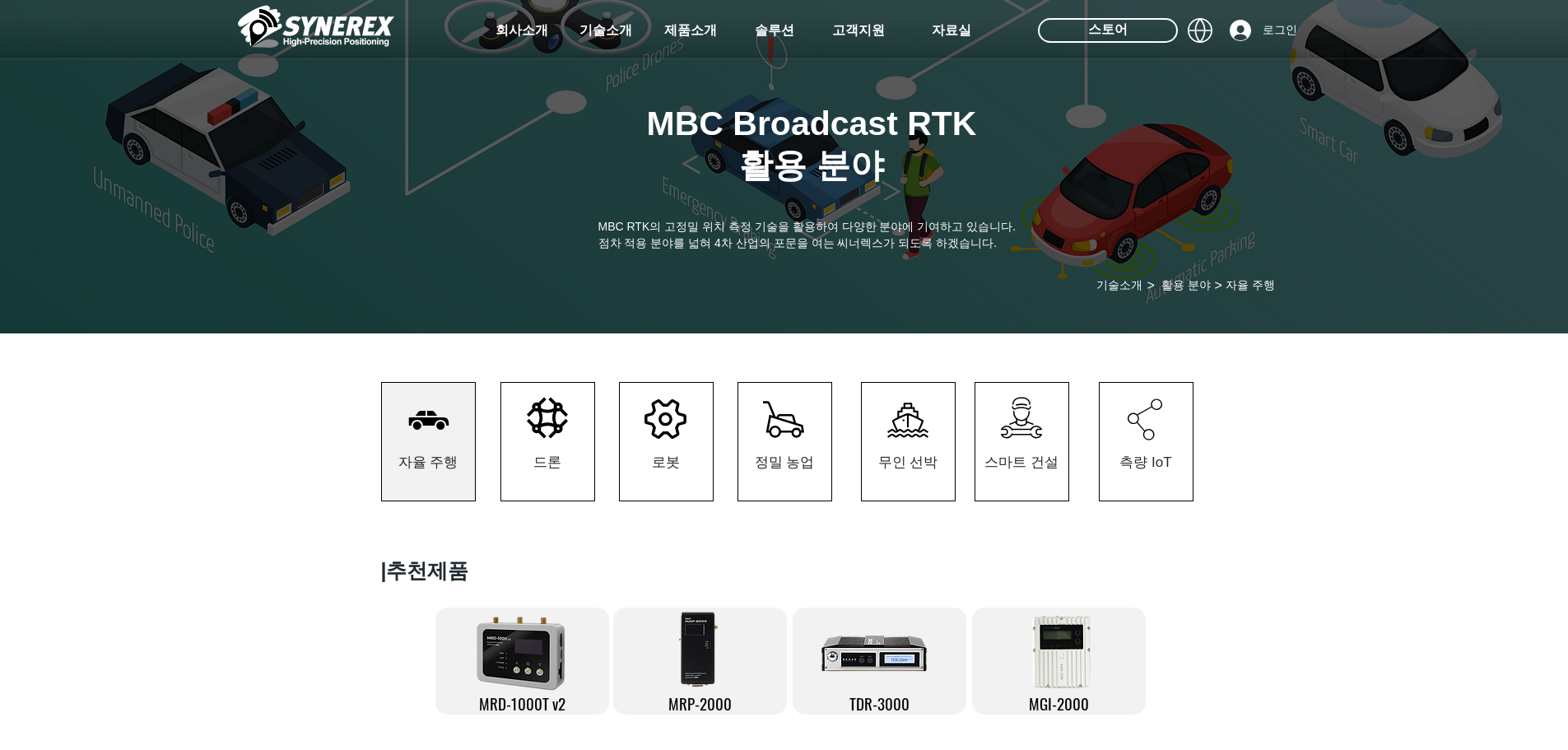 scroll, scrollTop: 0, scrollLeft: 0, axis: both 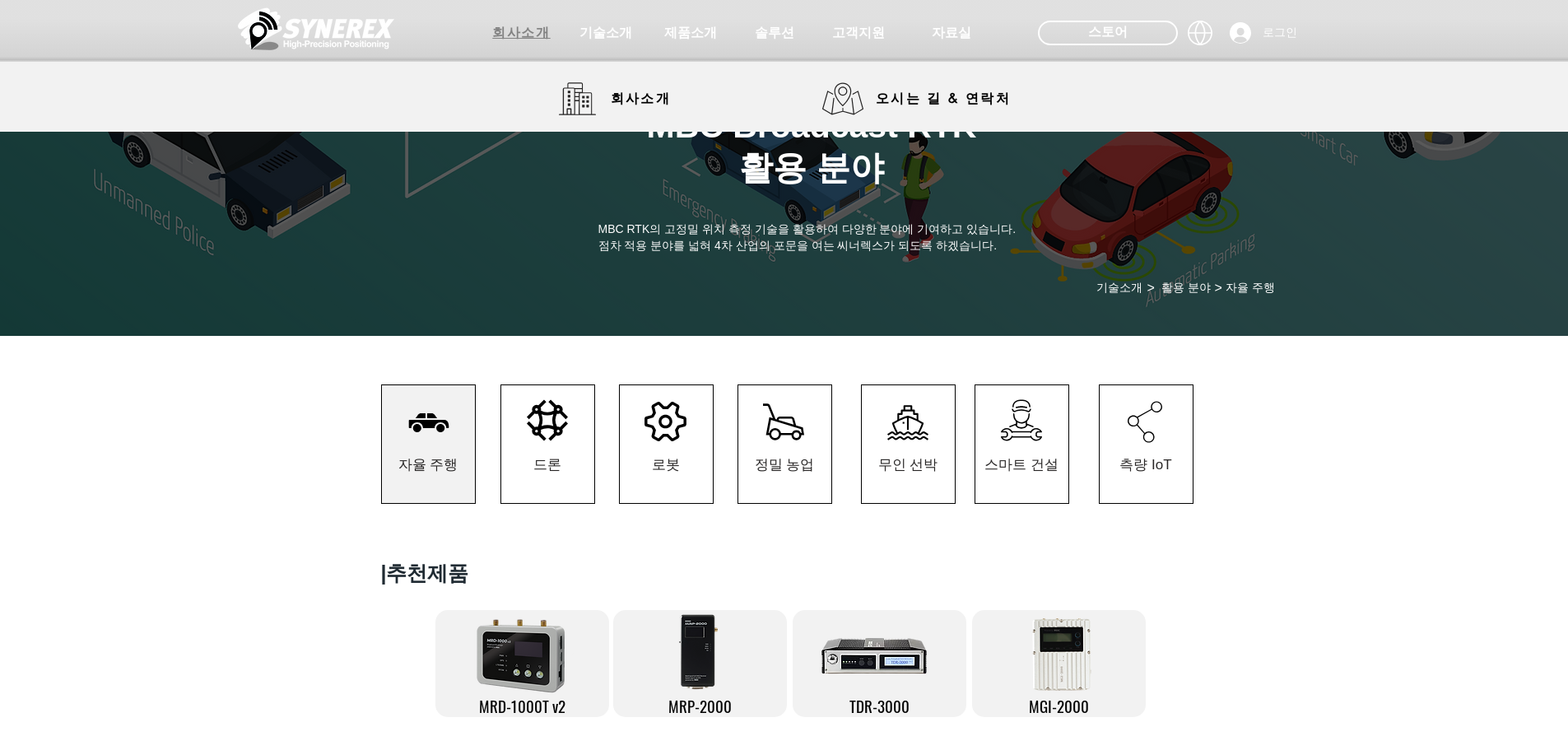 click on "회사소개" at bounding box center (521, 33) 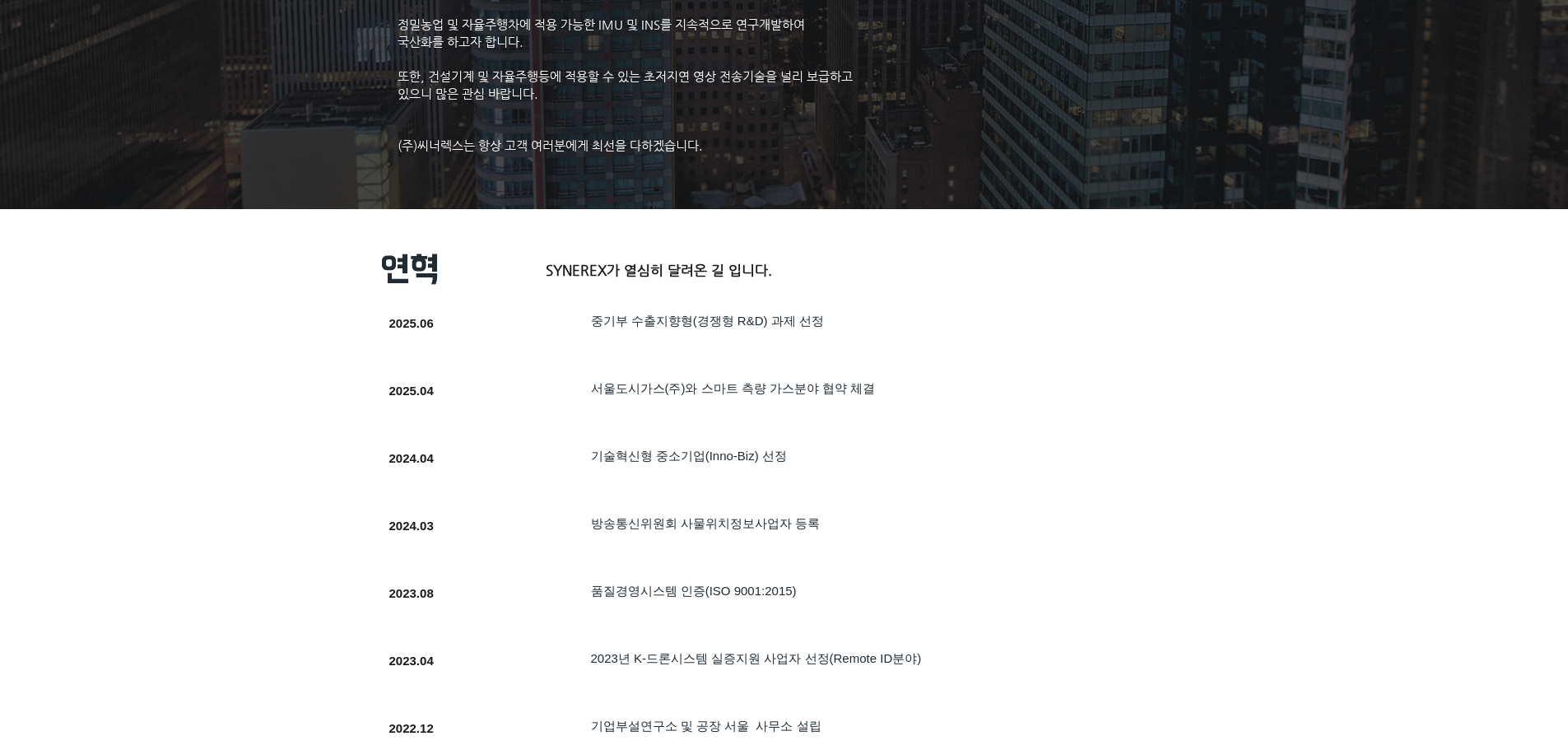 scroll, scrollTop: 0, scrollLeft: 0, axis: both 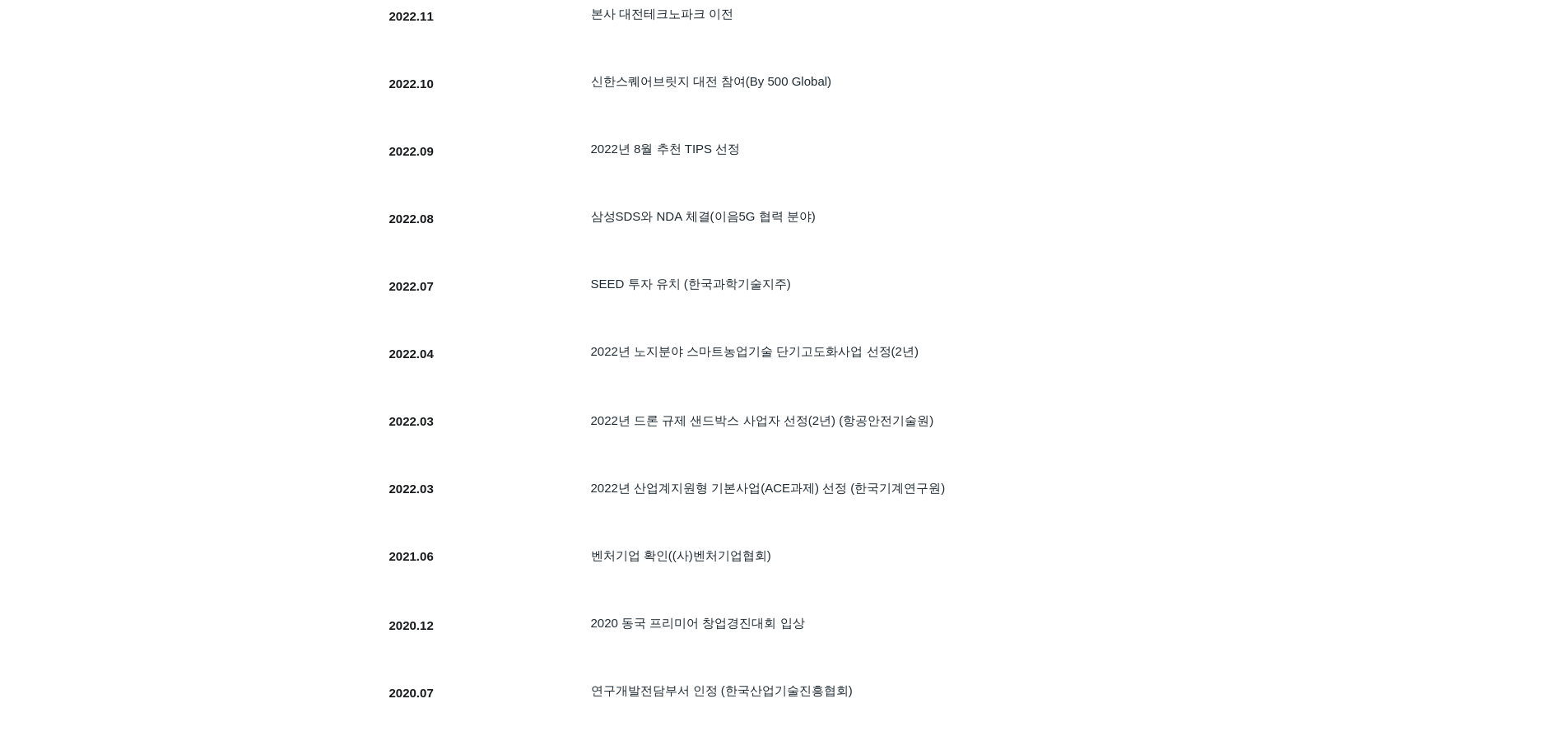 click at bounding box center (751, 230) 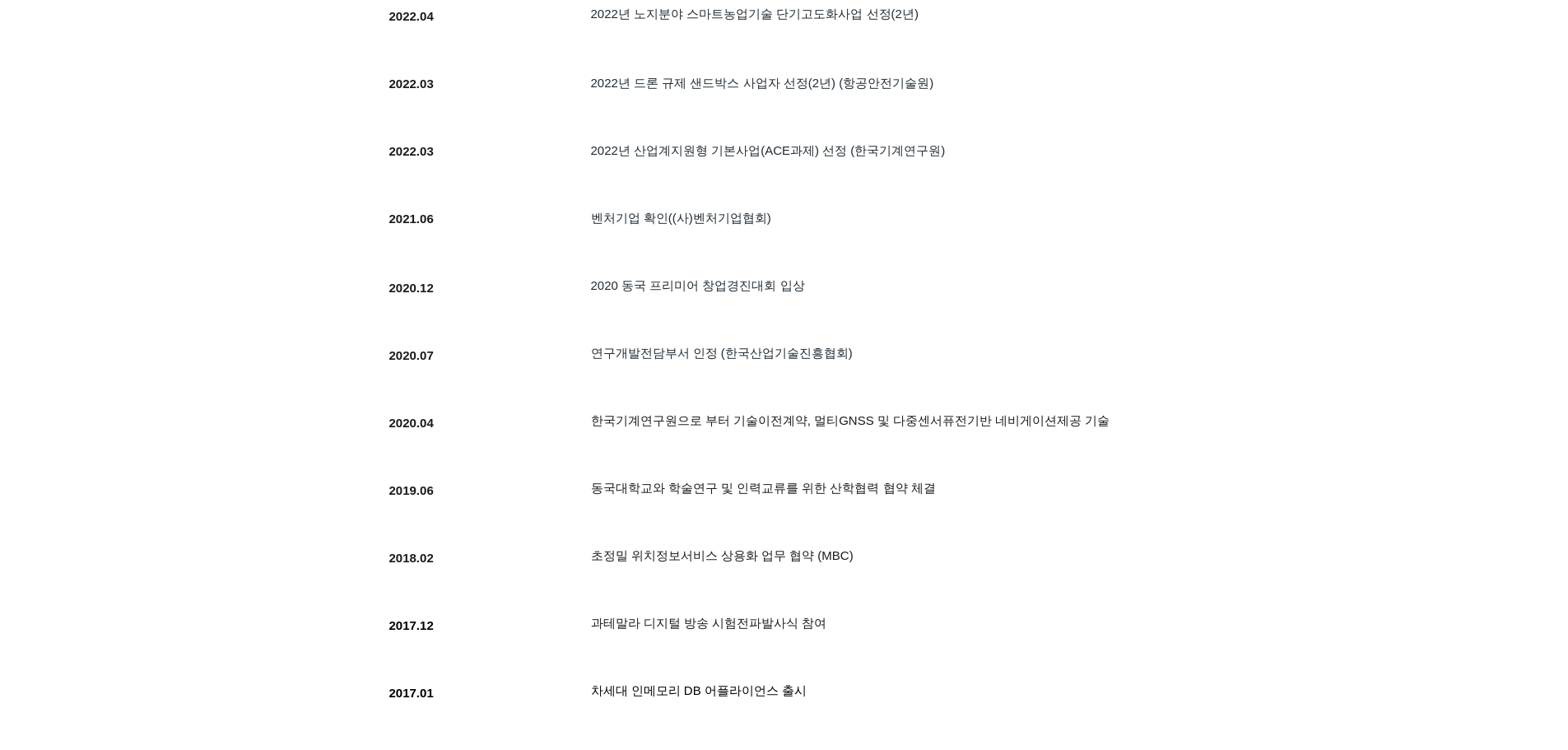 scroll, scrollTop: 1482, scrollLeft: 0, axis: vertical 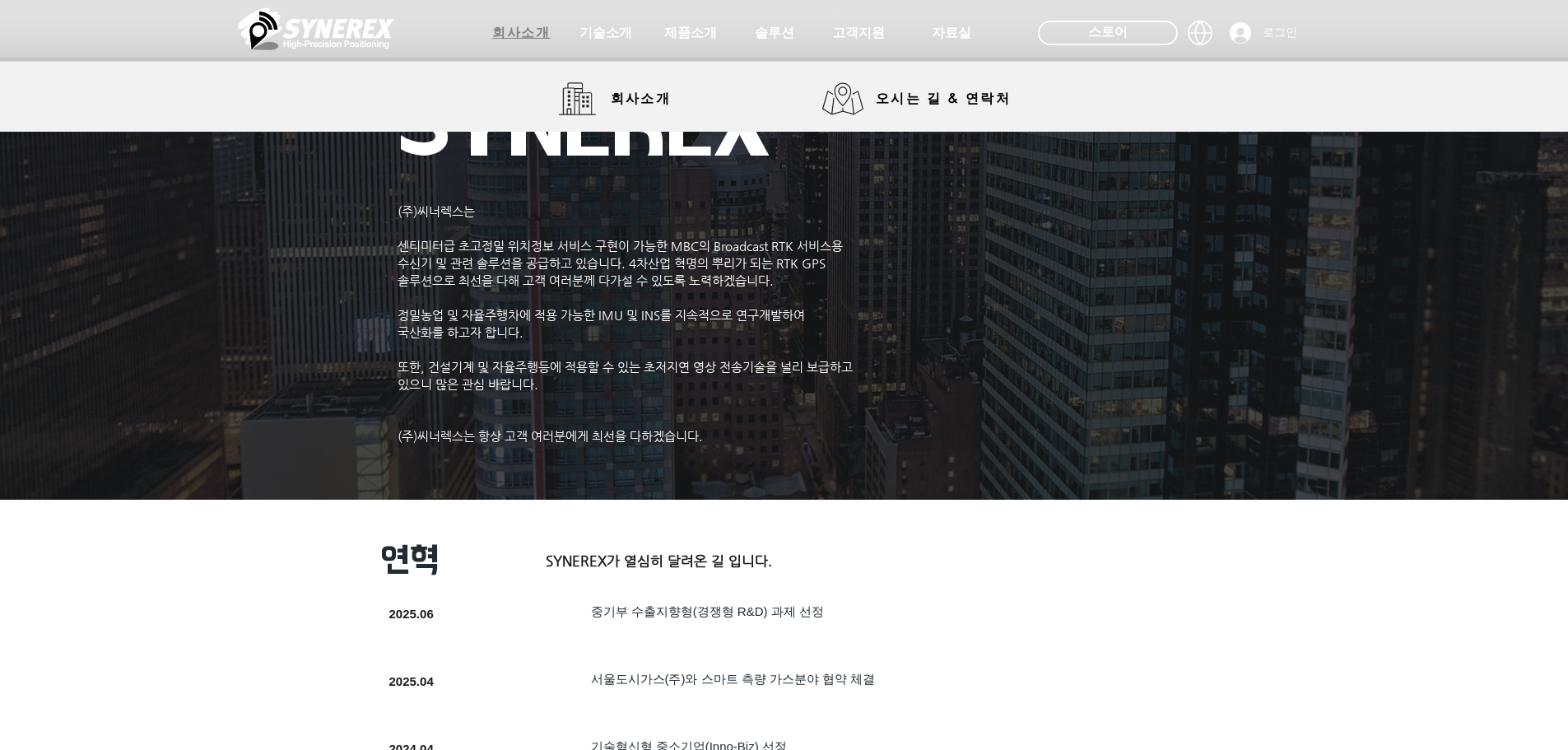click on "회사소개" at bounding box center [521, 33] 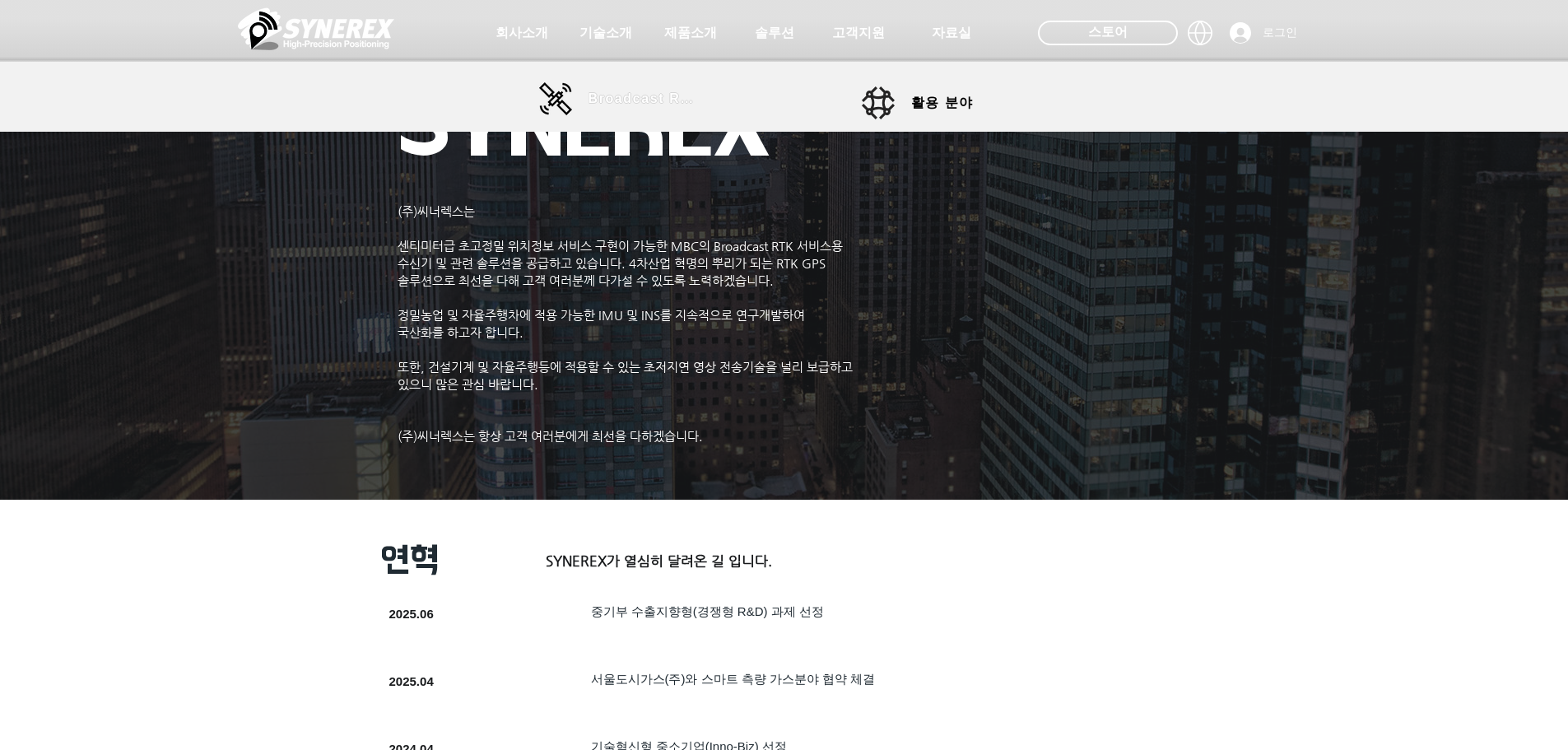 click on "Broadcast RTK" at bounding box center [644, 99] 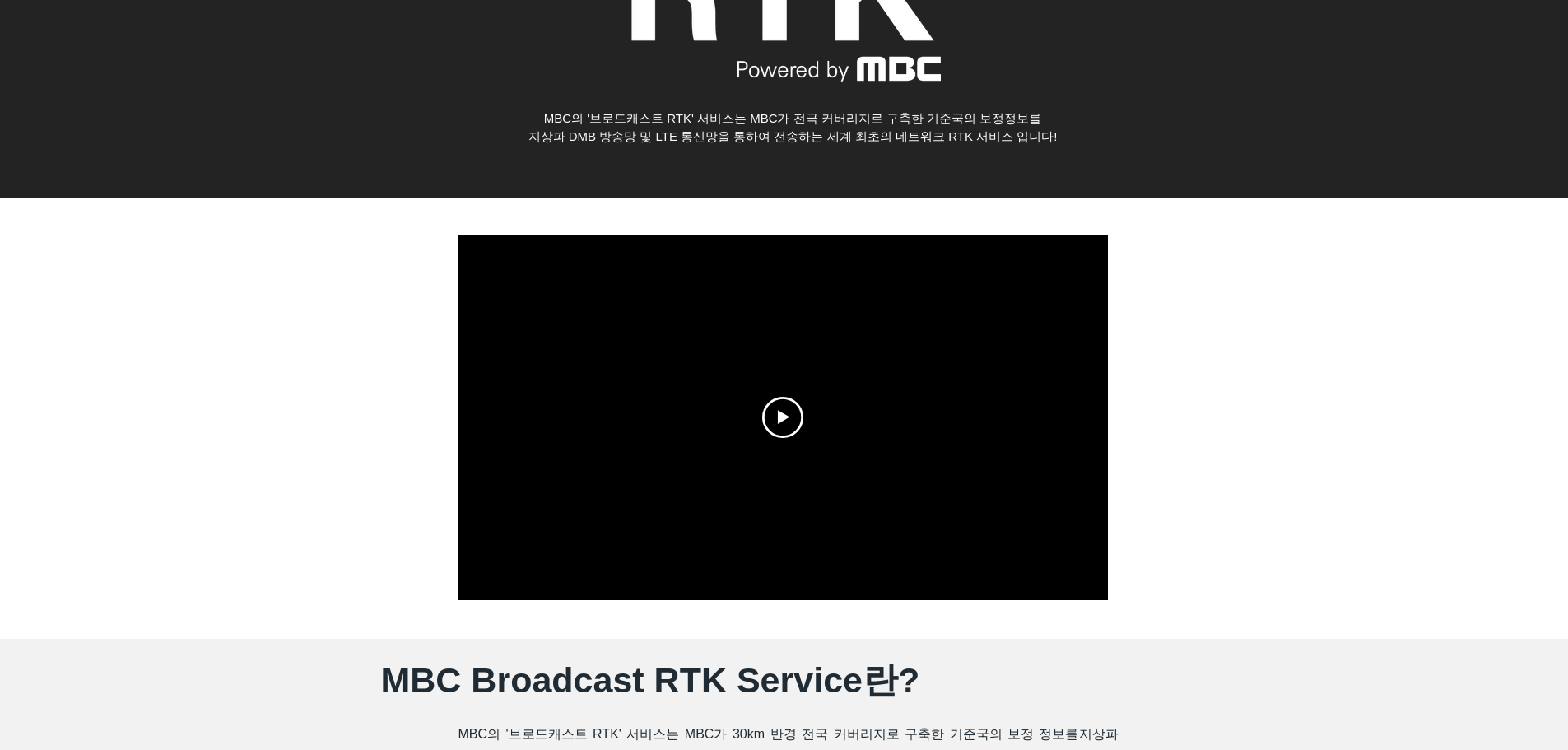 scroll, scrollTop: 165, scrollLeft: 0, axis: vertical 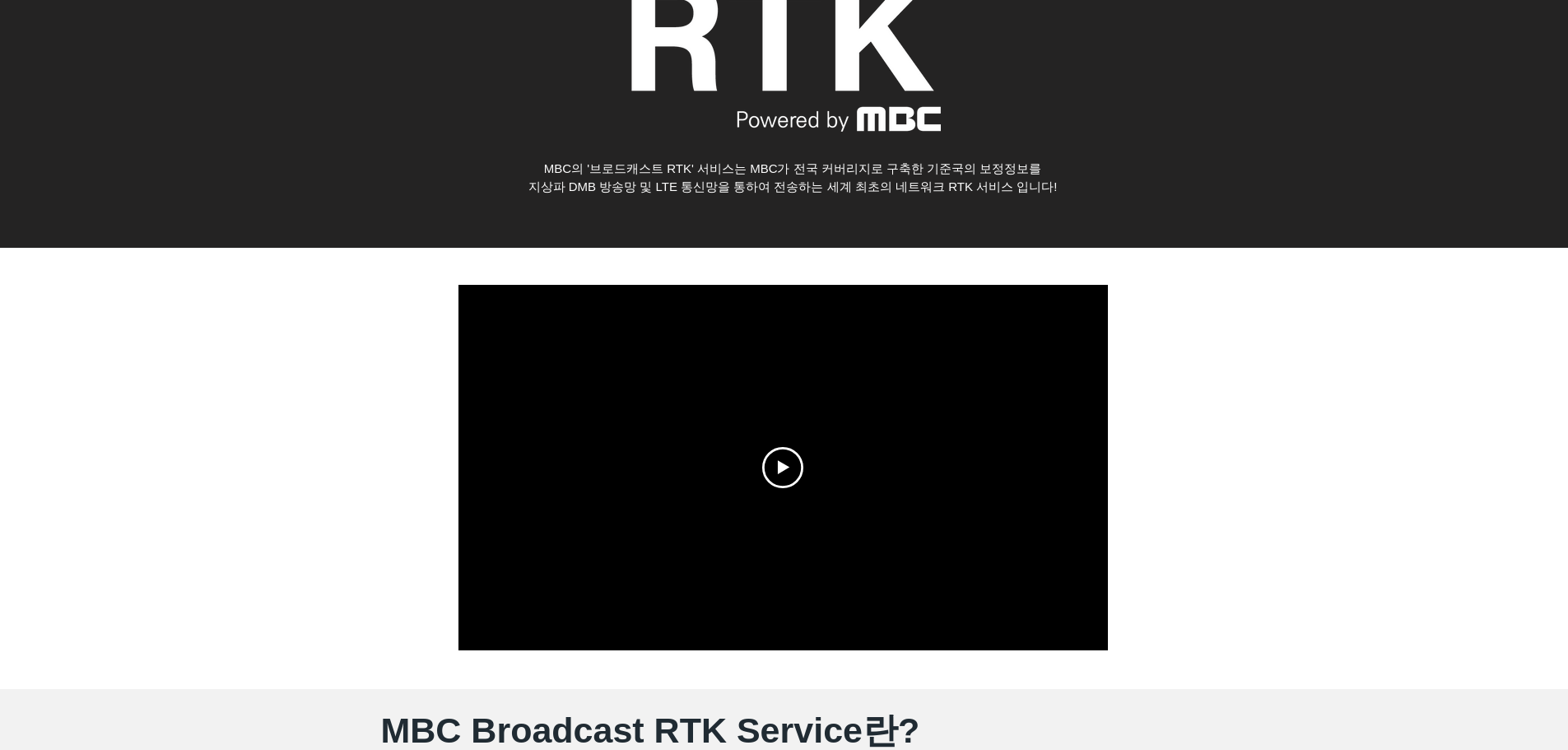 click at bounding box center (783, 468) 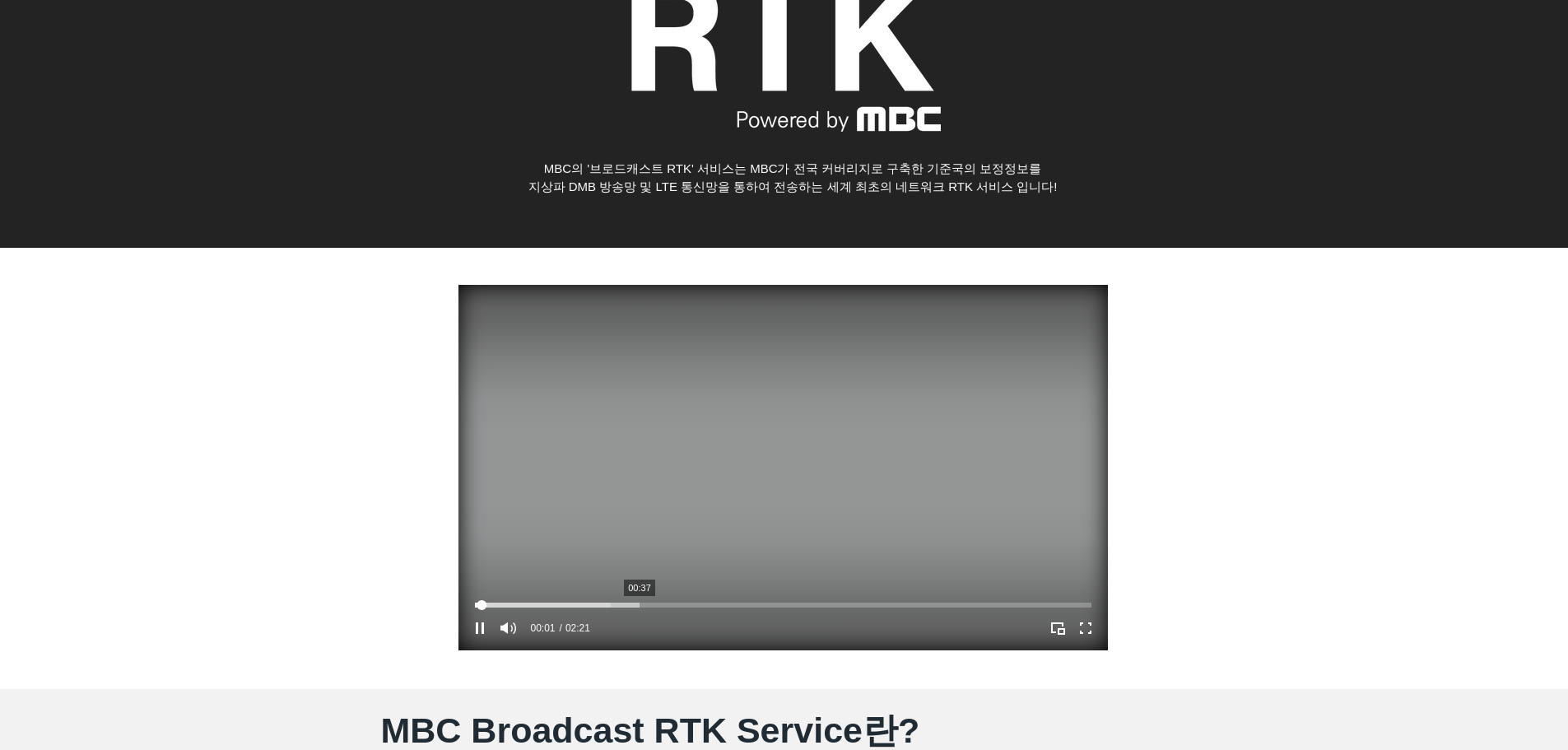 click at bounding box center [783, 605] 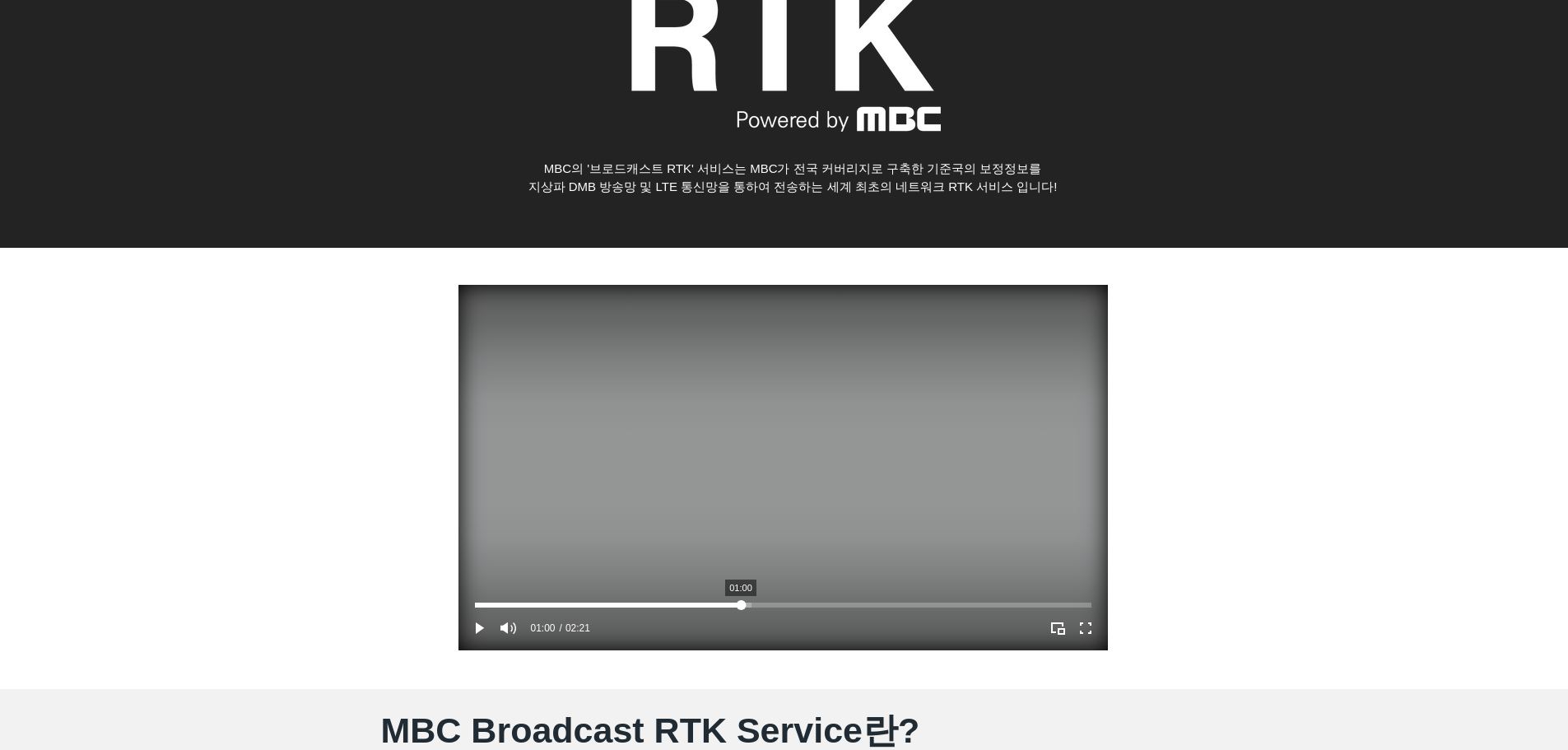 click at bounding box center (783, 605) 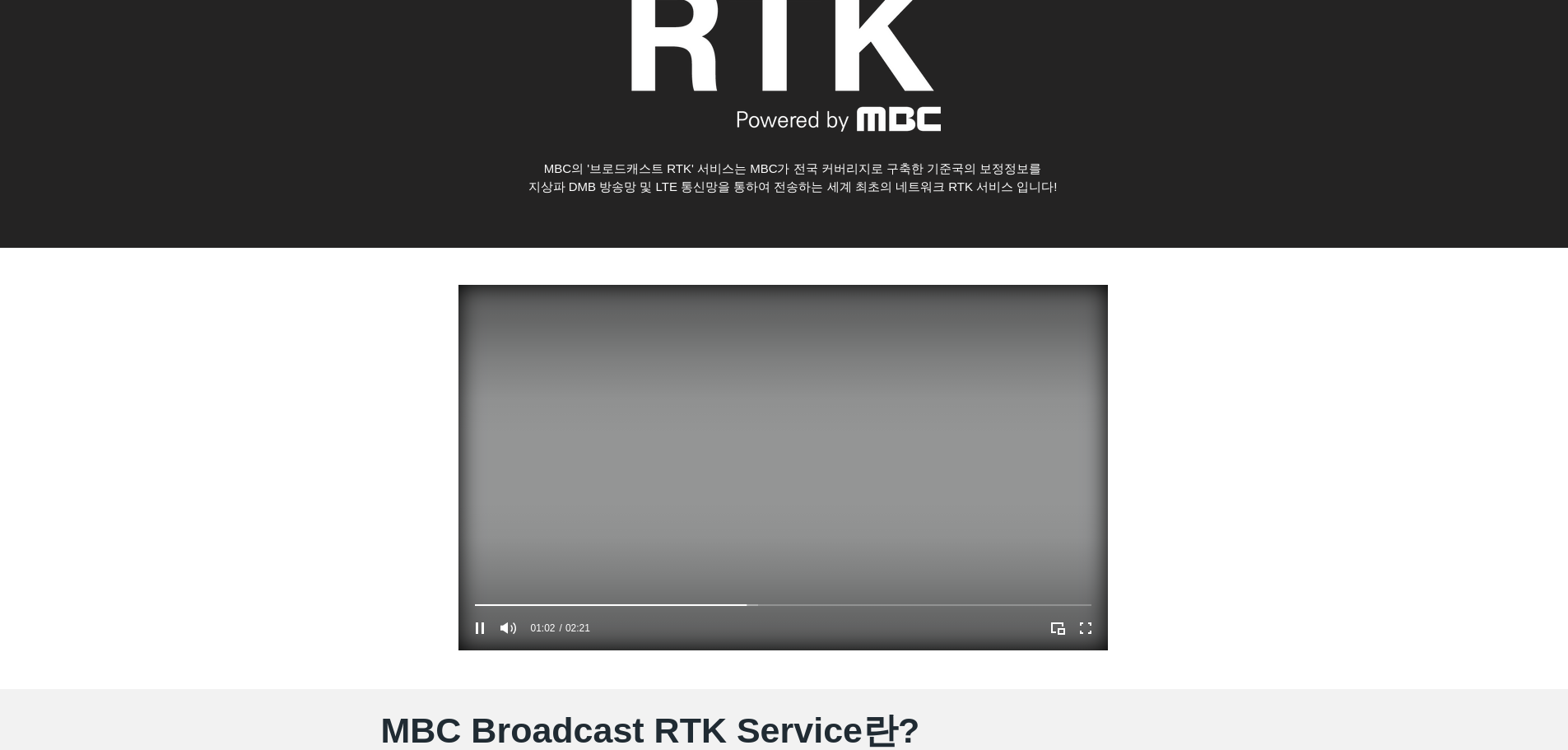 click at bounding box center [783, 468] 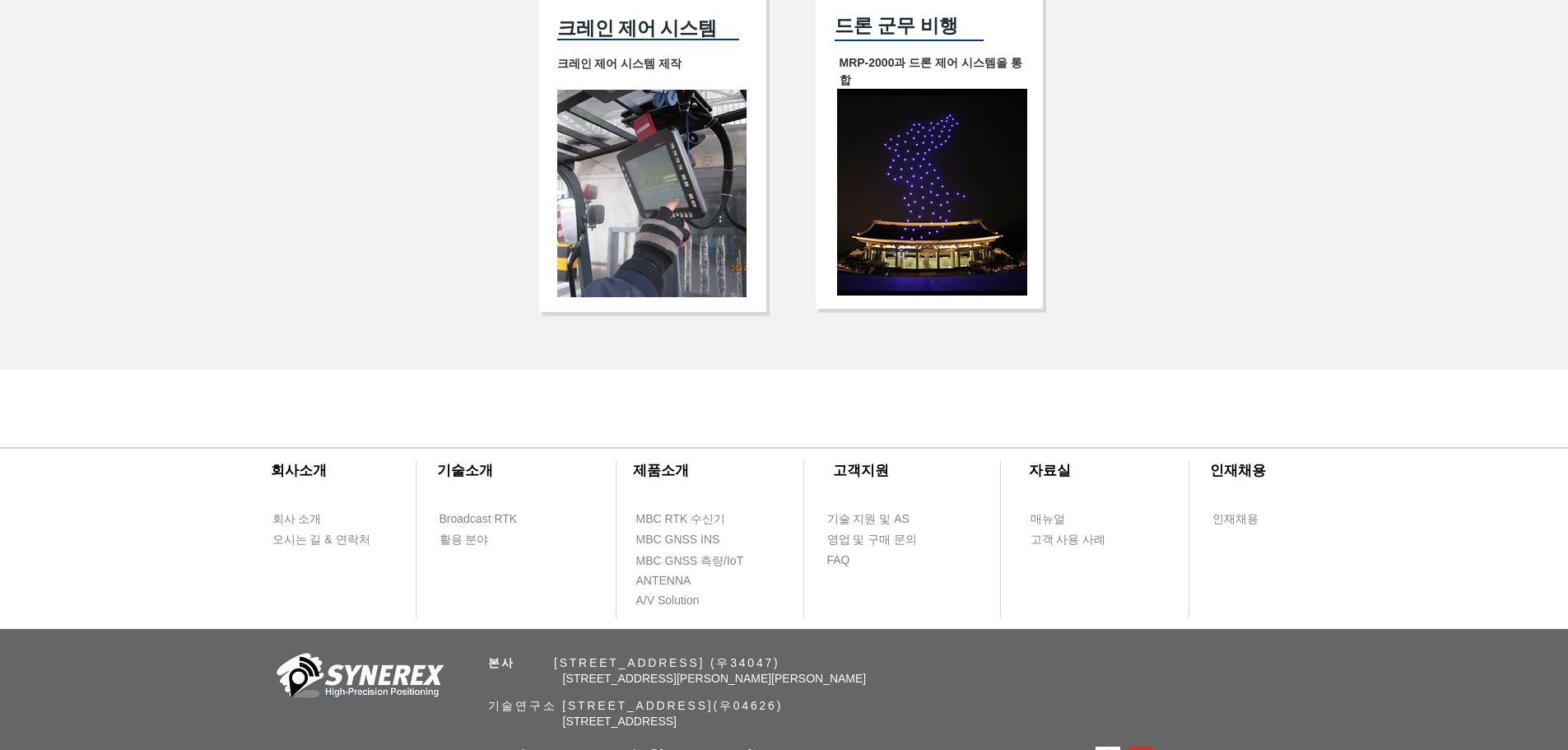 scroll, scrollTop: 3515, scrollLeft: 0, axis: vertical 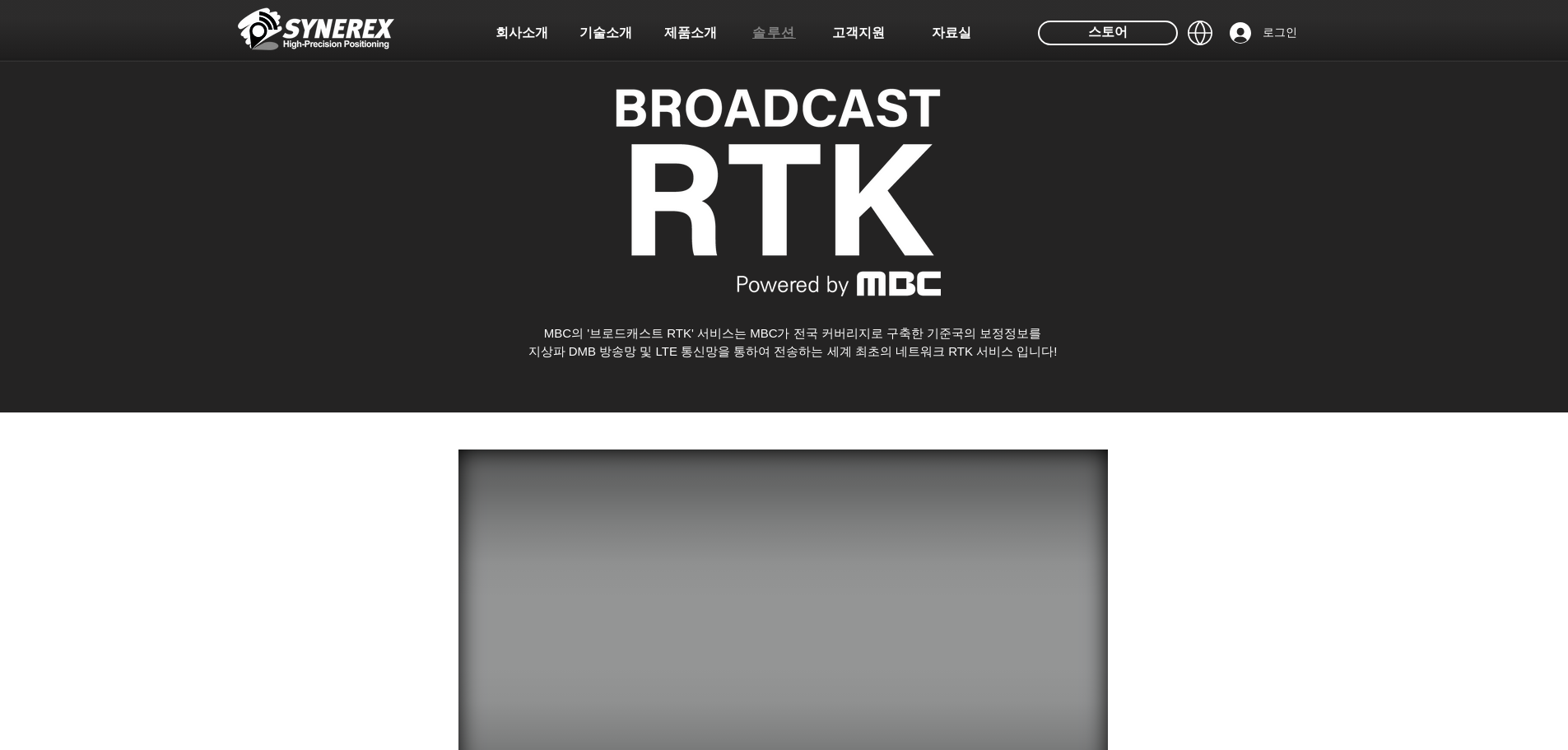 click on "솔루션" at bounding box center [775, 33] 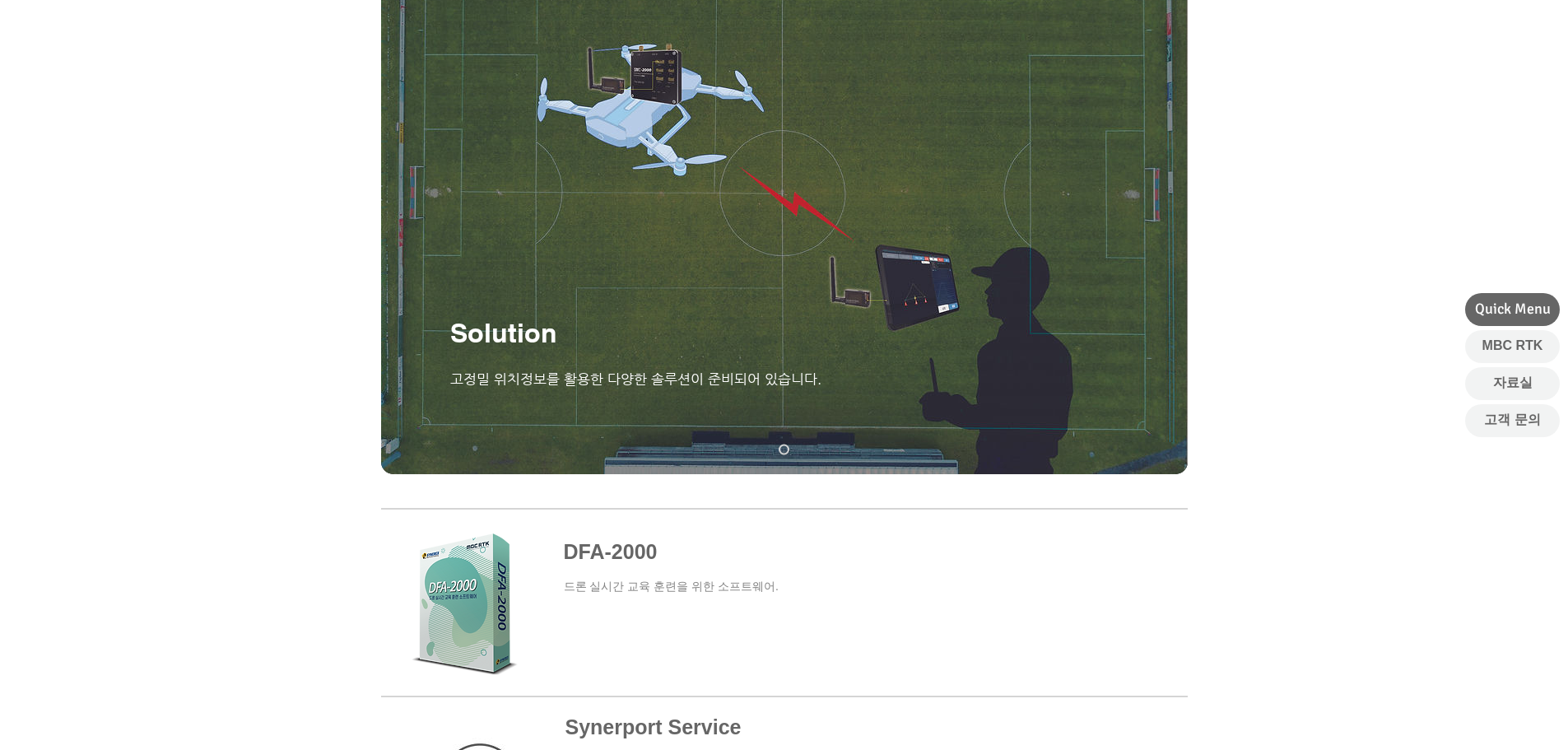 scroll, scrollTop: 0, scrollLeft: 0, axis: both 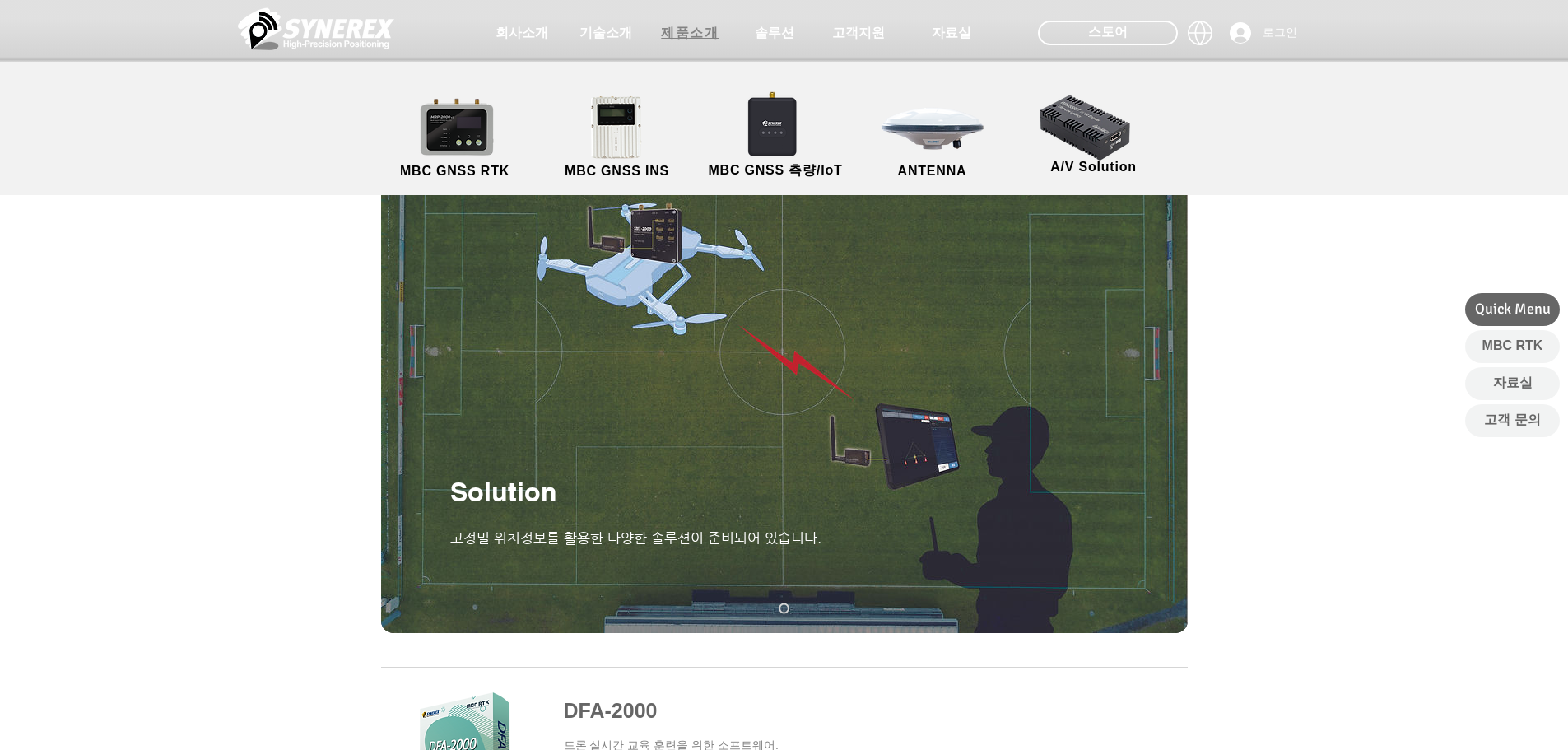 click on "제품소개" at bounding box center (690, 33) 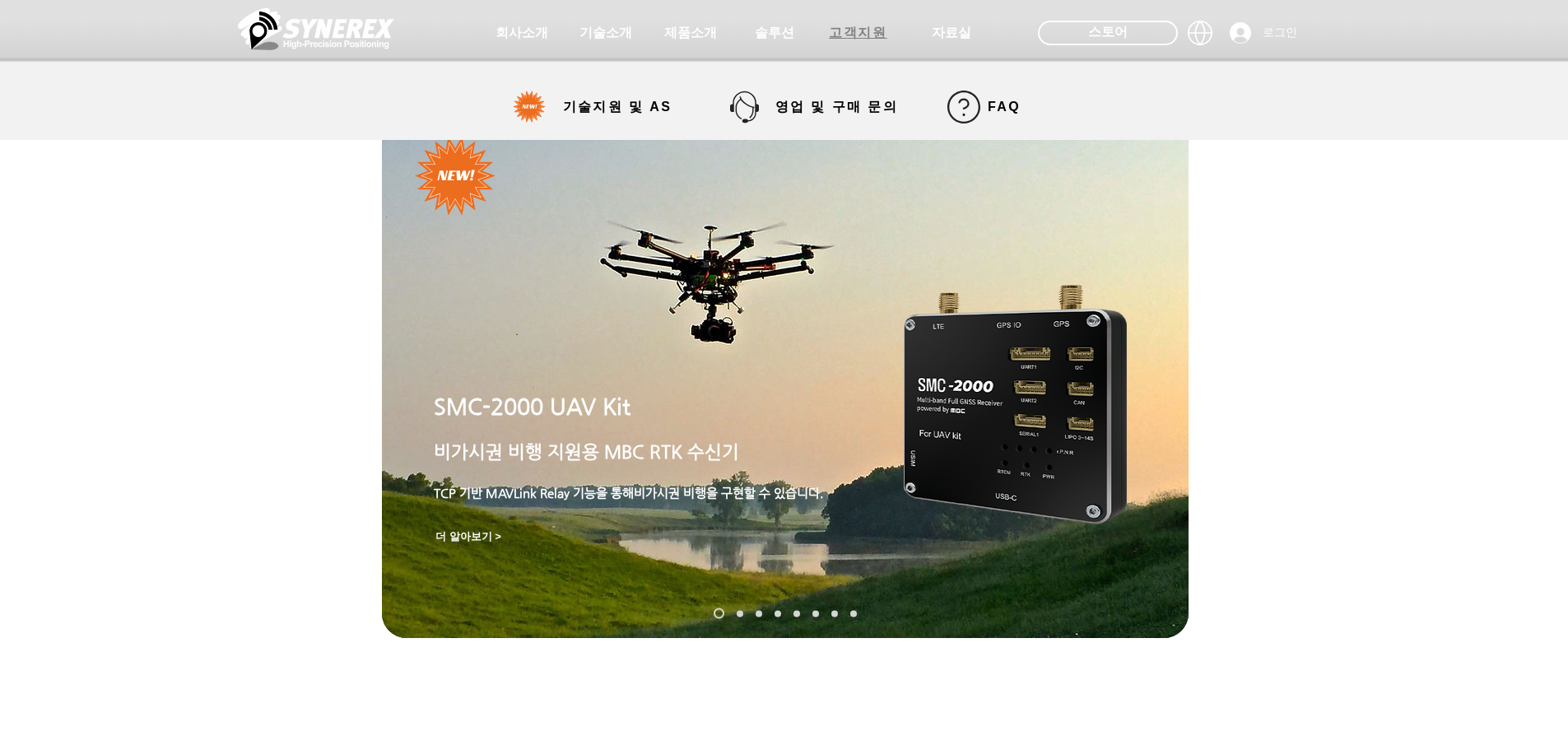click on "고객지원" at bounding box center (858, 33) 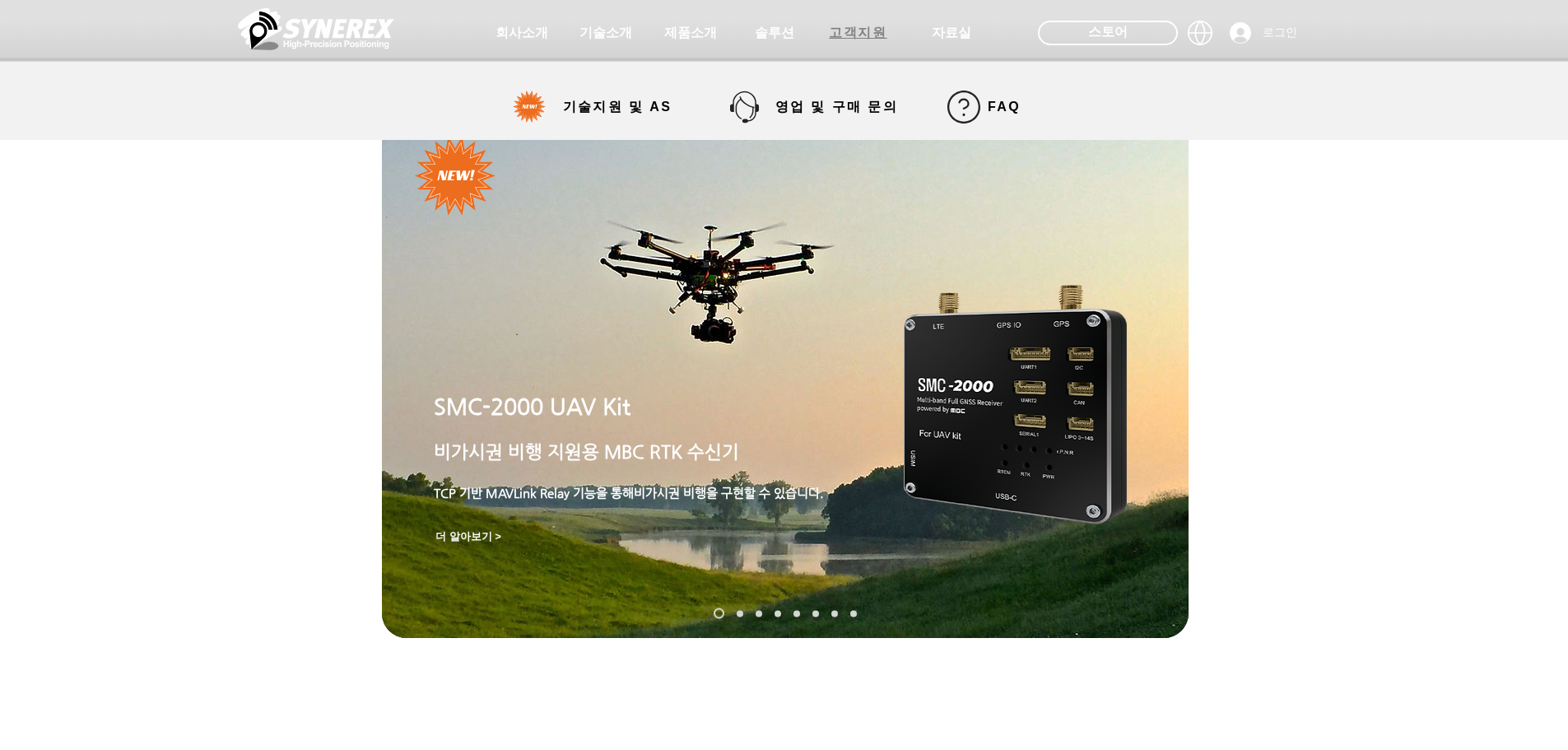 select on "******" 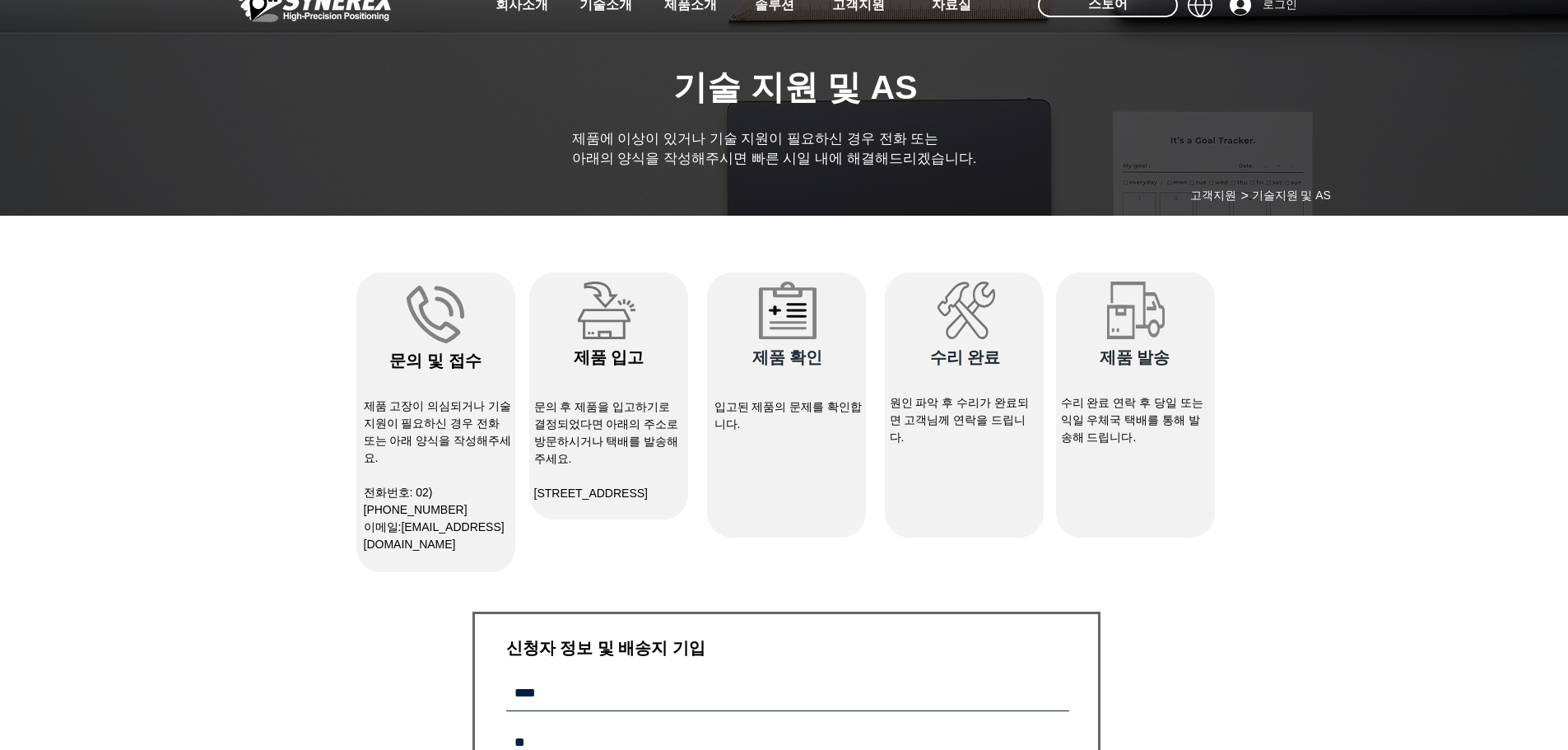 scroll, scrollTop: 0, scrollLeft: 0, axis: both 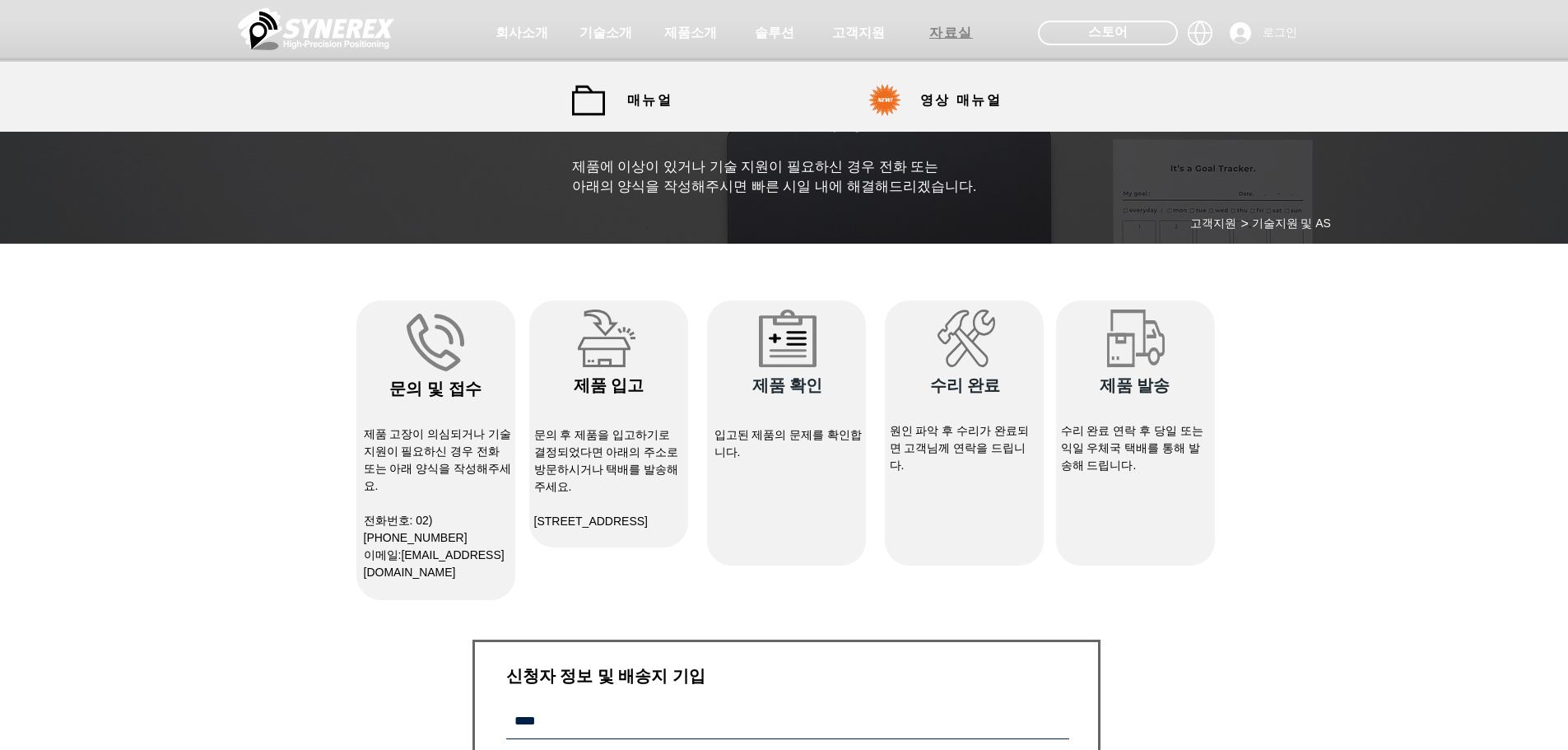 click on "자료실" at bounding box center (951, 33) 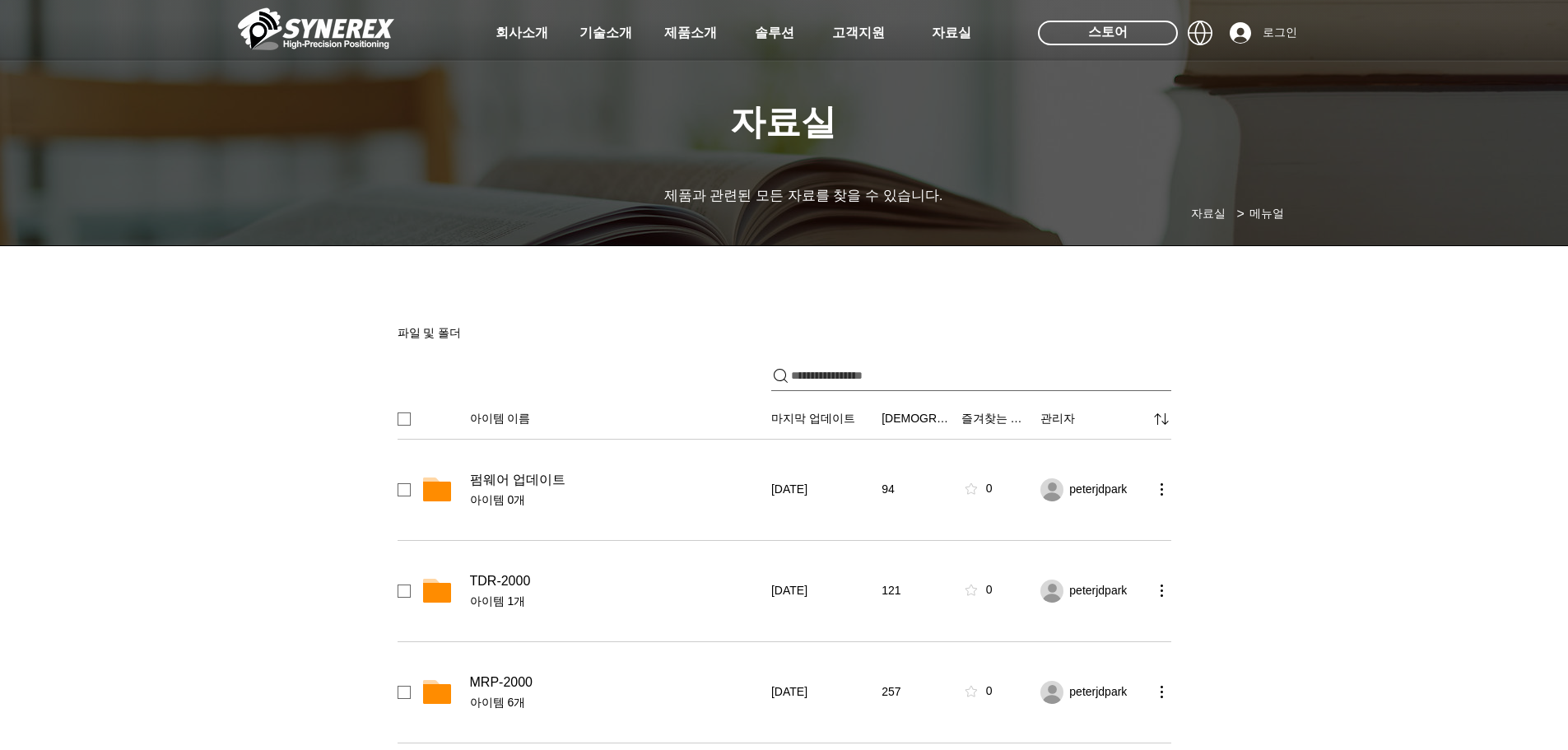 click at bounding box center [784, 122] 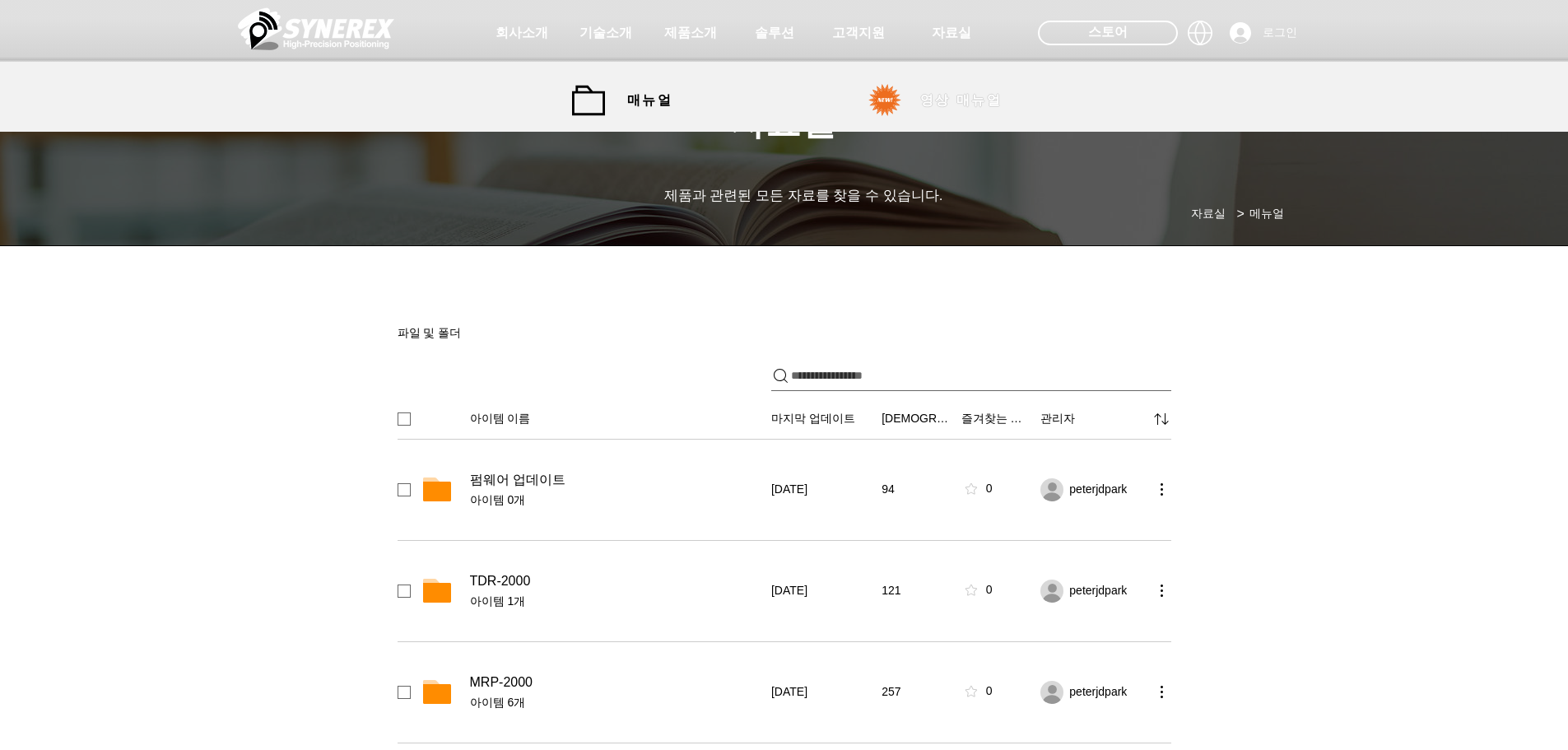 click on "영상 매뉴얼" at bounding box center [961, 100] 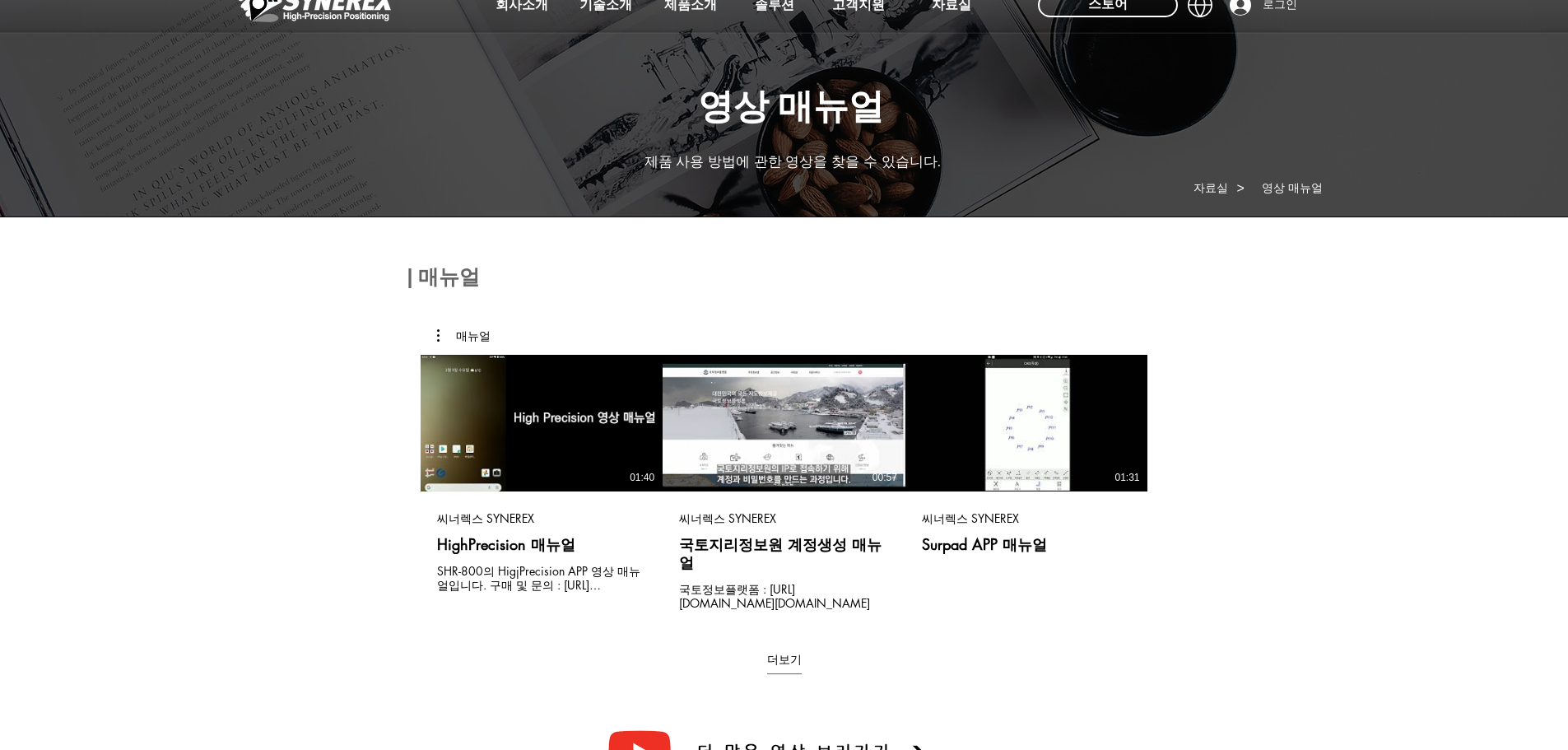 scroll, scrollTop: 0, scrollLeft: 0, axis: both 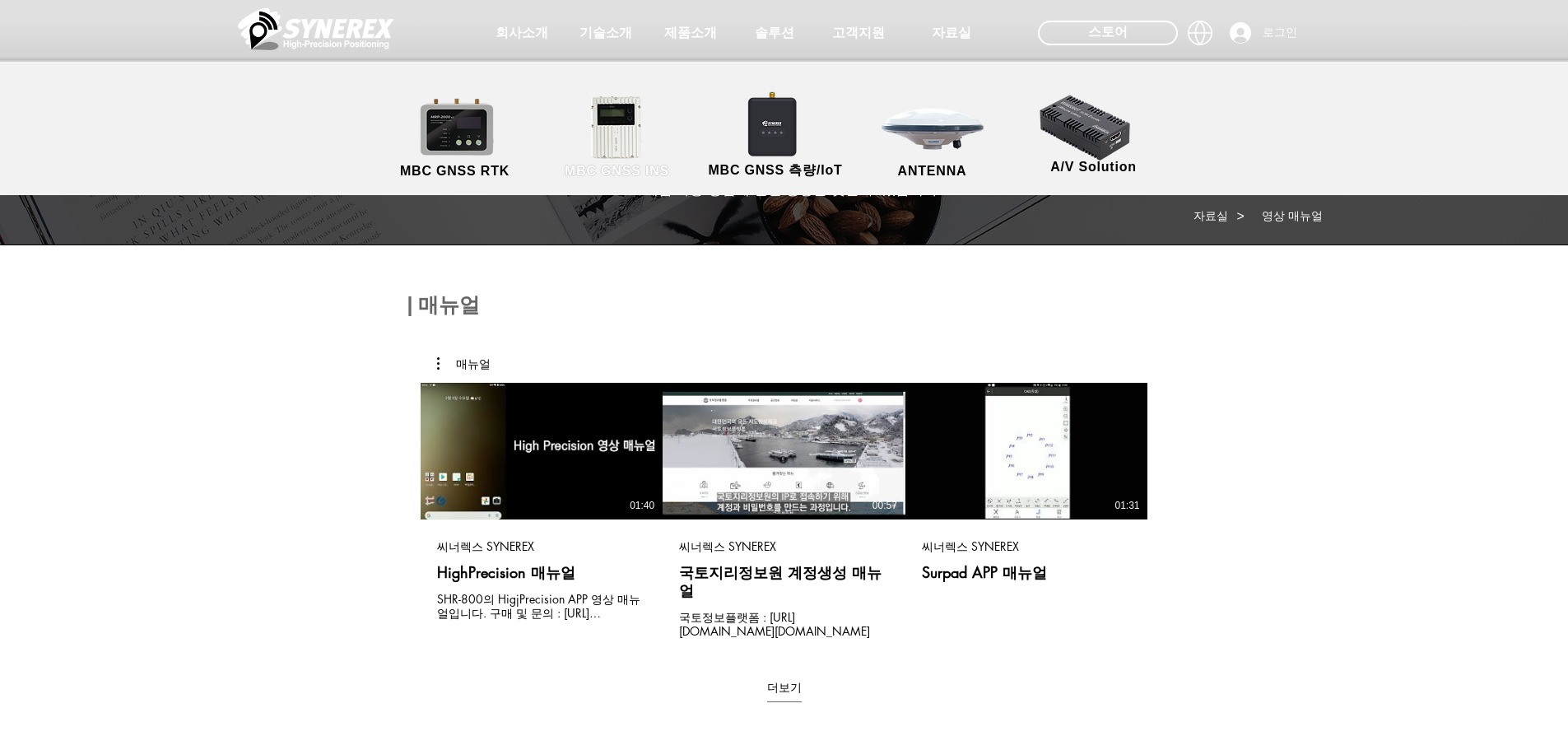click on "MBC GNSS INS" at bounding box center [617, 137] 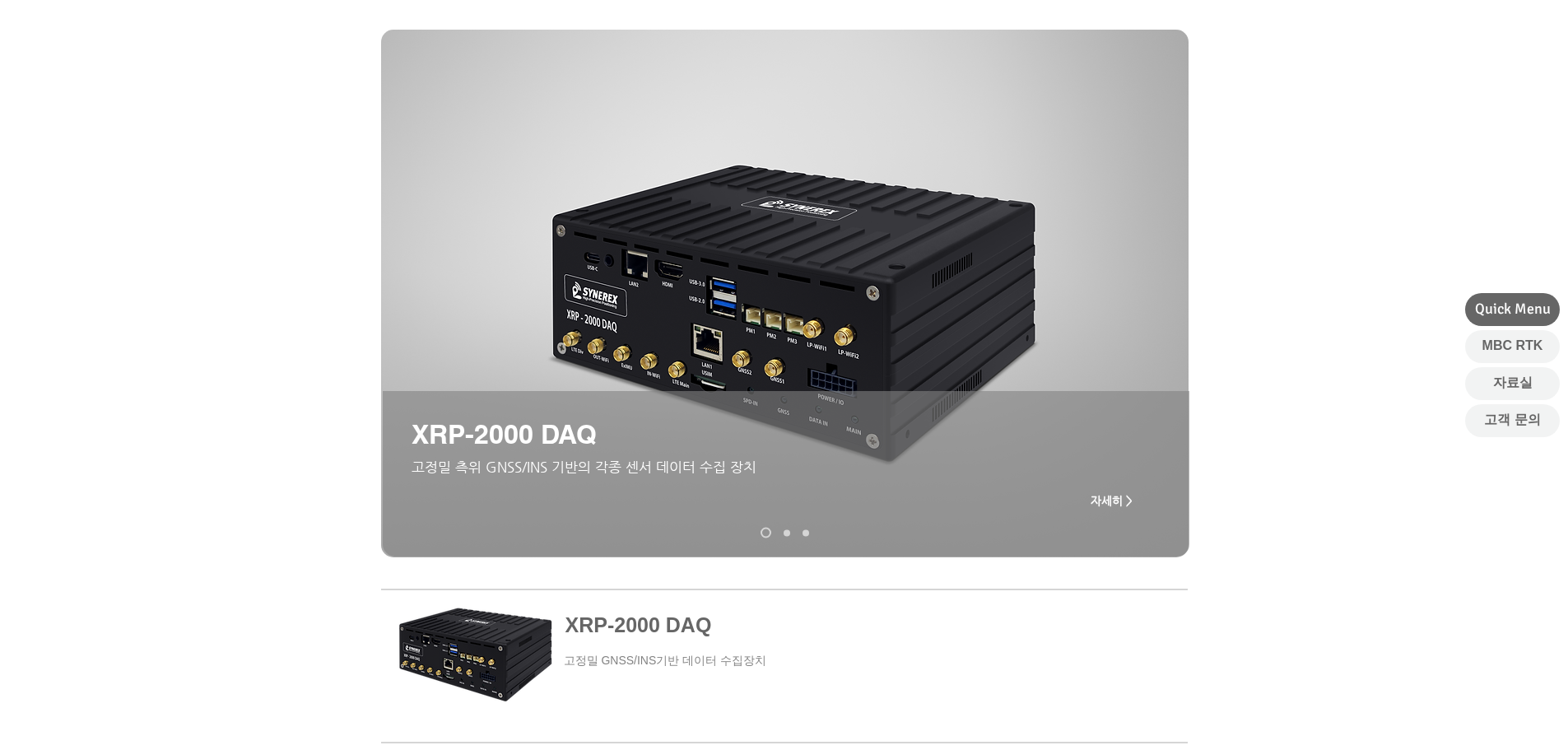 scroll, scrollTop: 247, scrollLeft: 0, axis: vertical 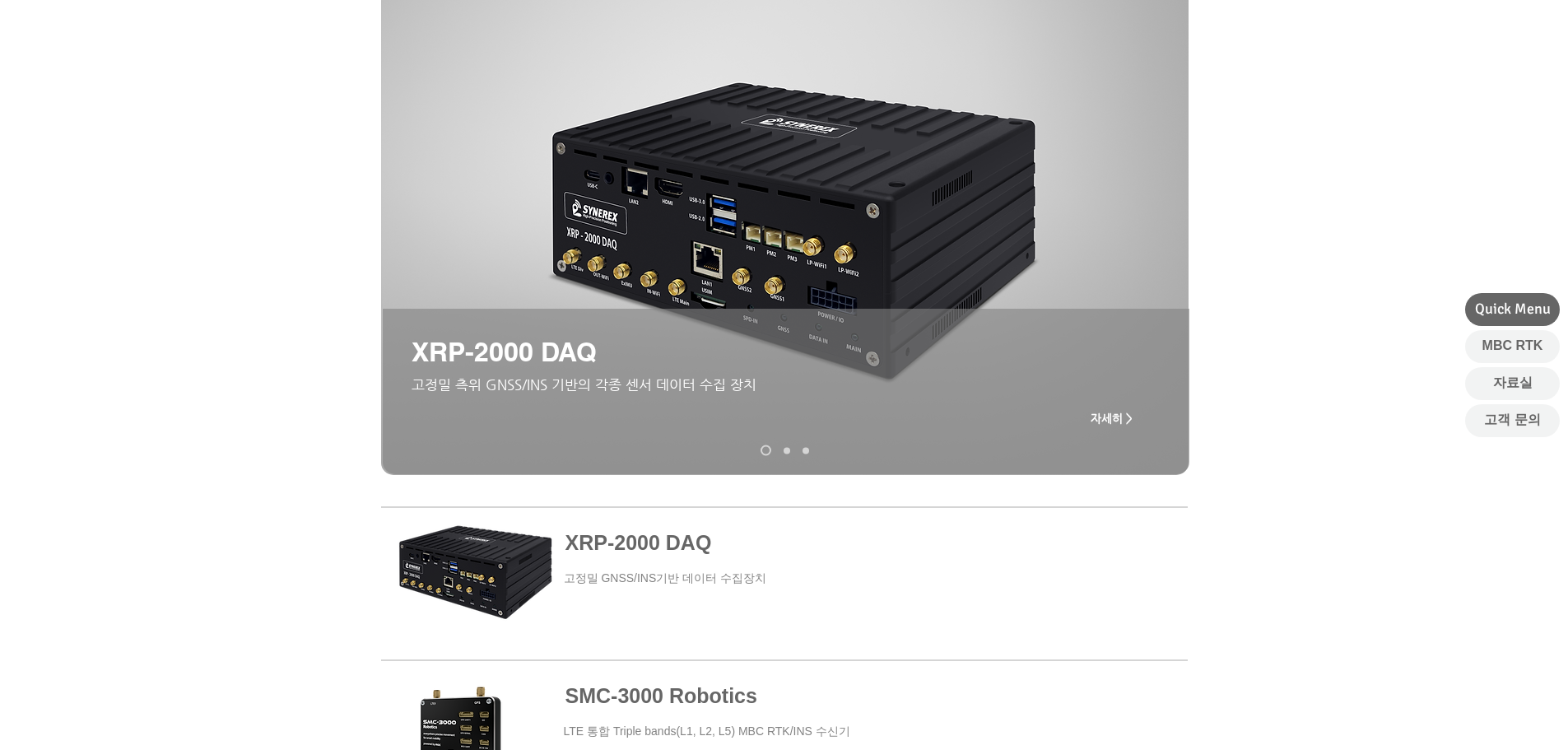 click at bounding box center (787, 450) 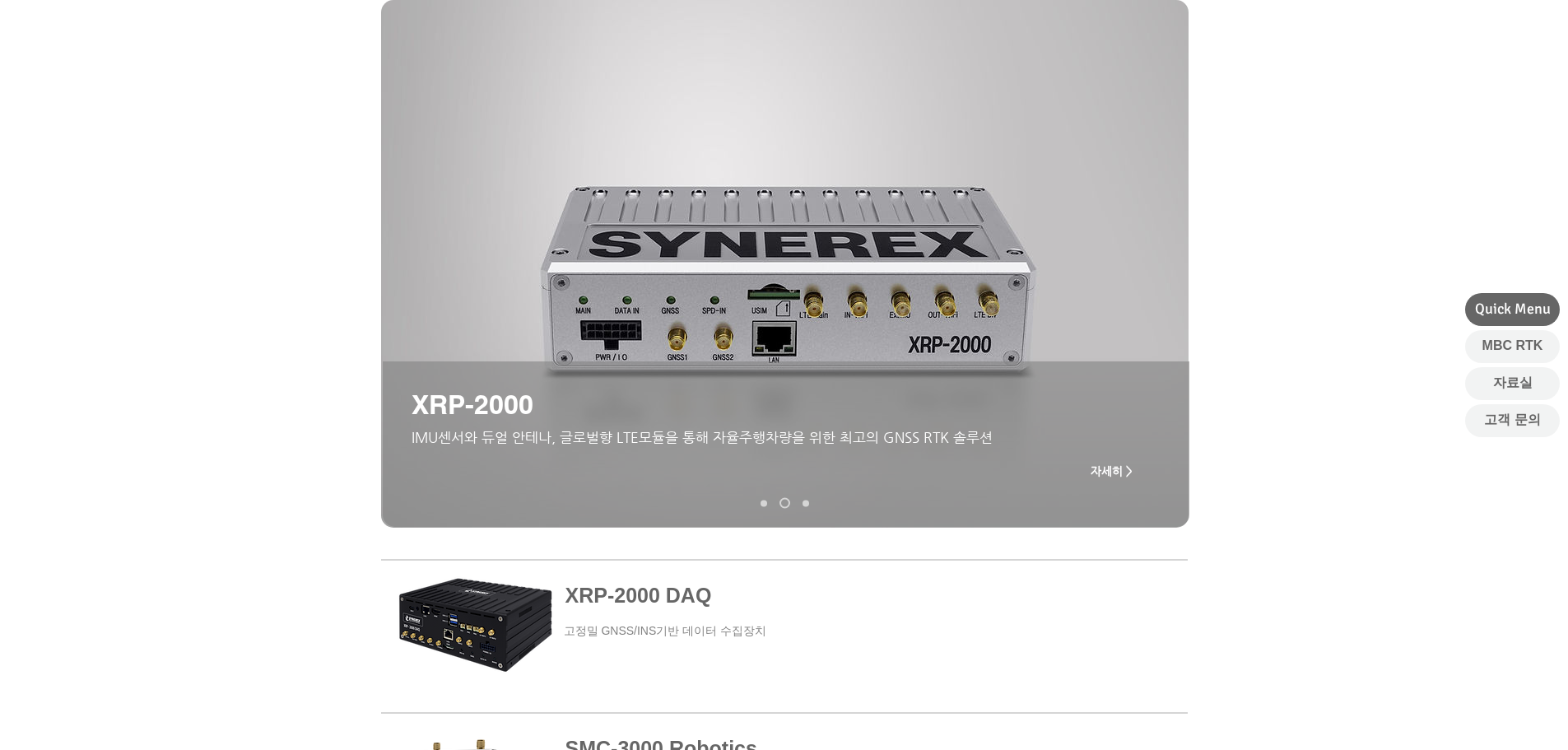 click at bounding box center (806, 503) 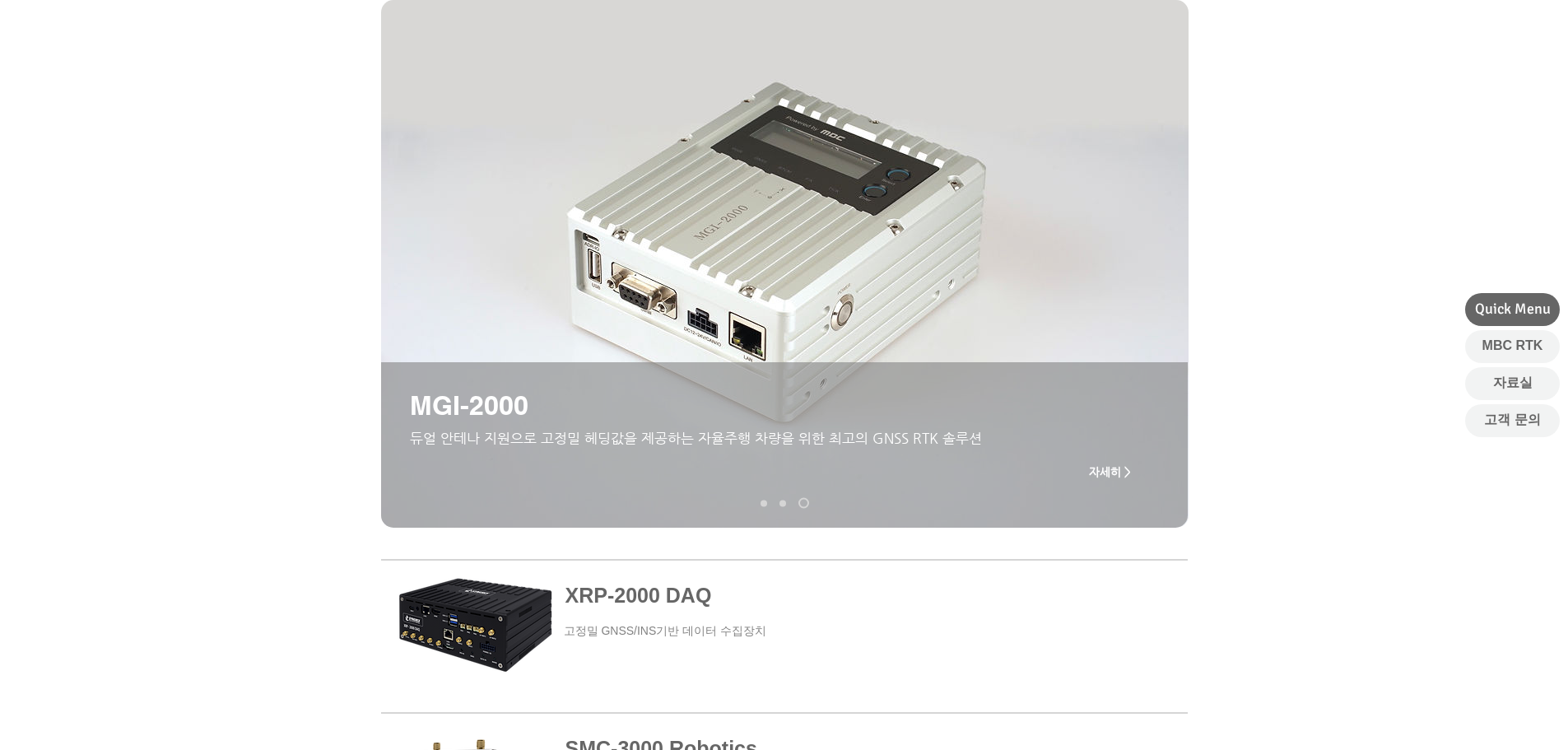 click at bounding box center (785, 637) 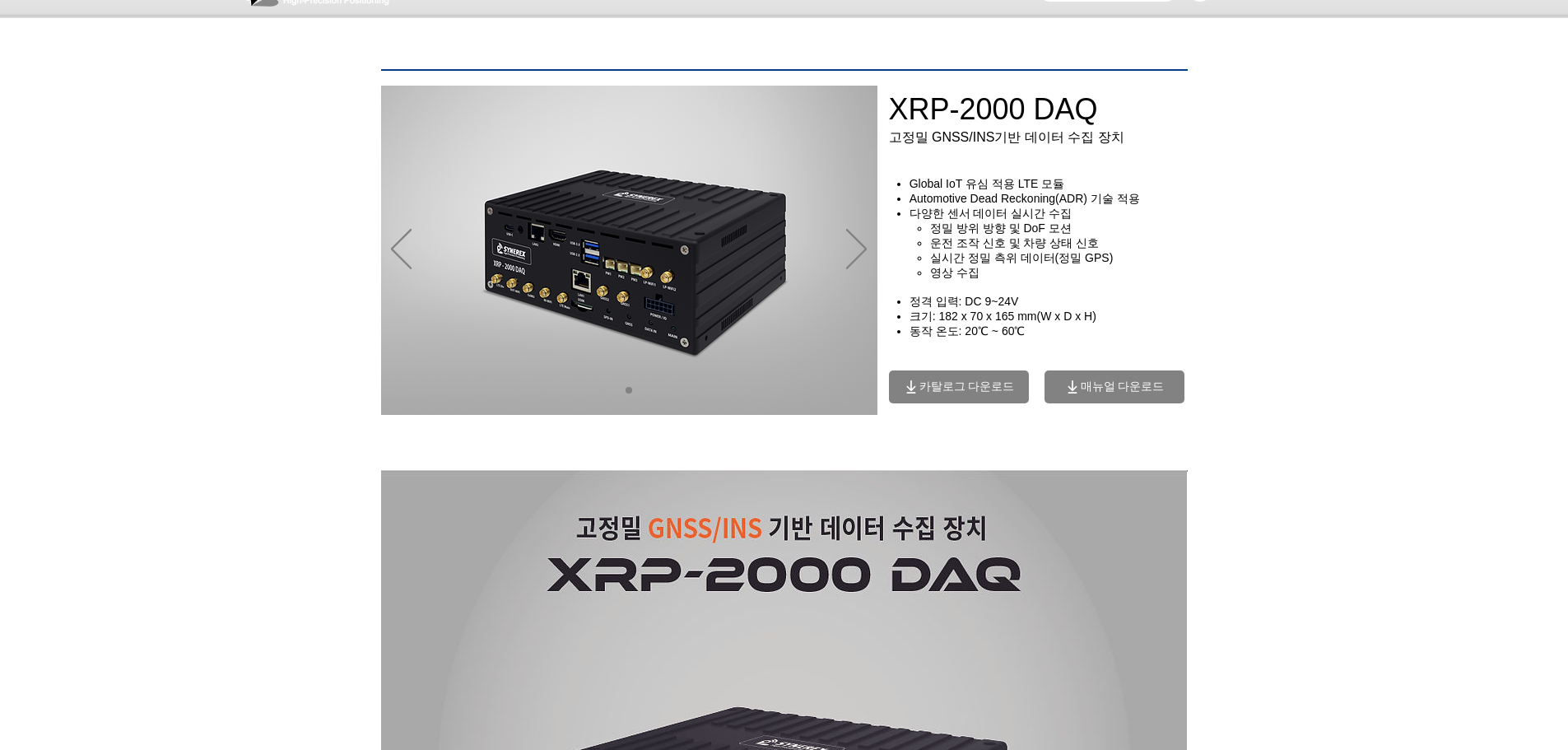 scroll, scrollTop: 0, scrollLeft: 0, axis: both 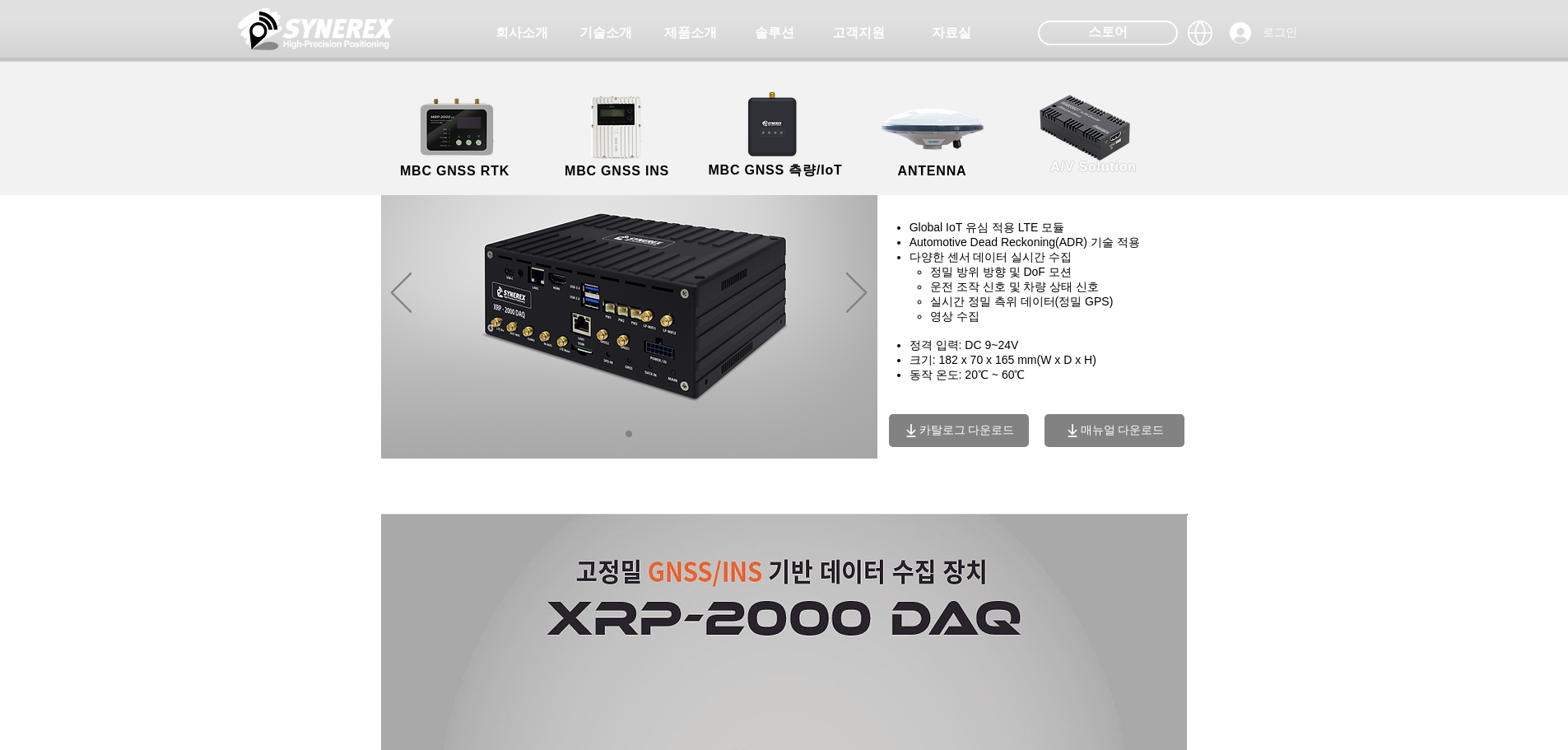 click on "A/V Solution" at bounding box center (1094, 133) 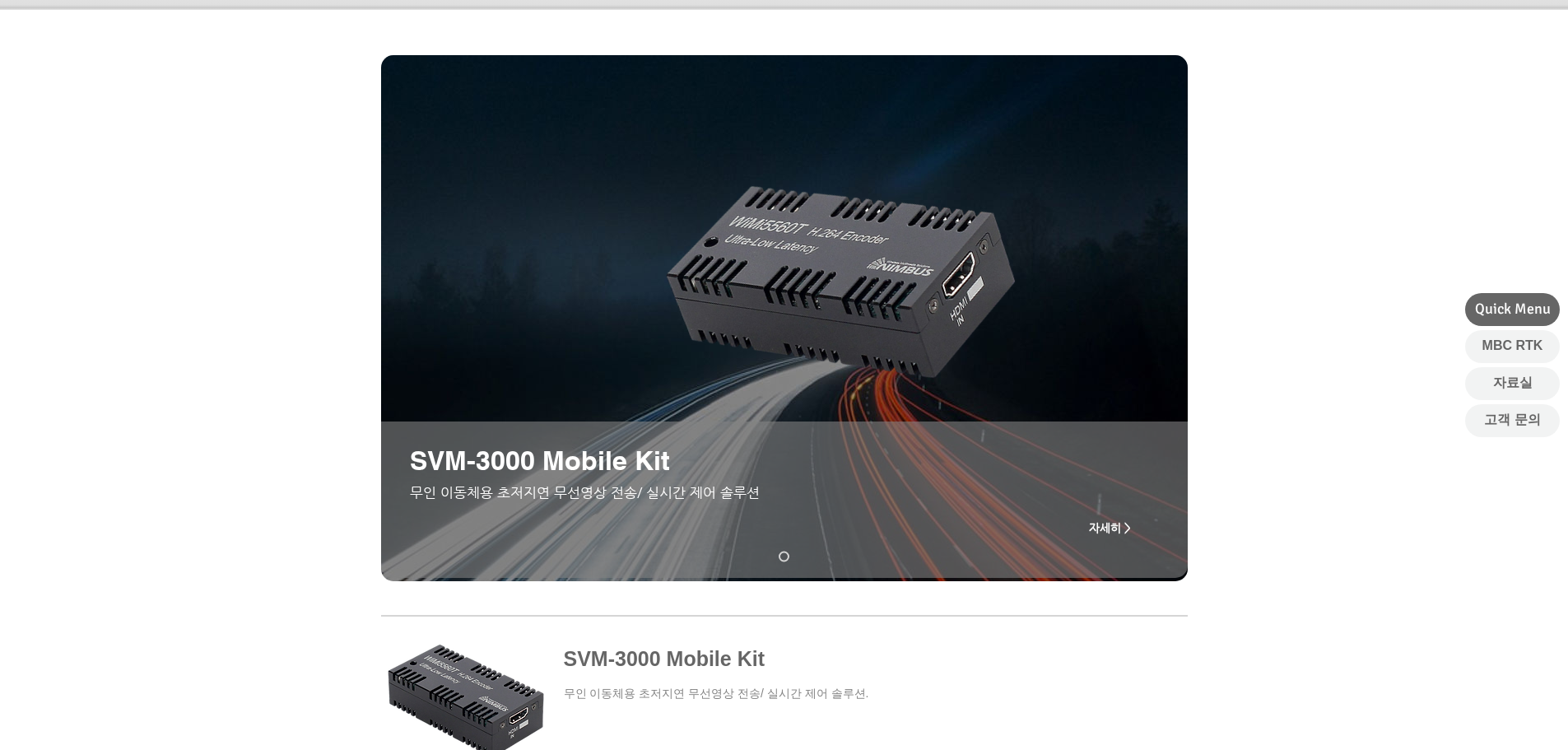 scroll, scrollTop: 0, scrollLeft: 0, axis: both 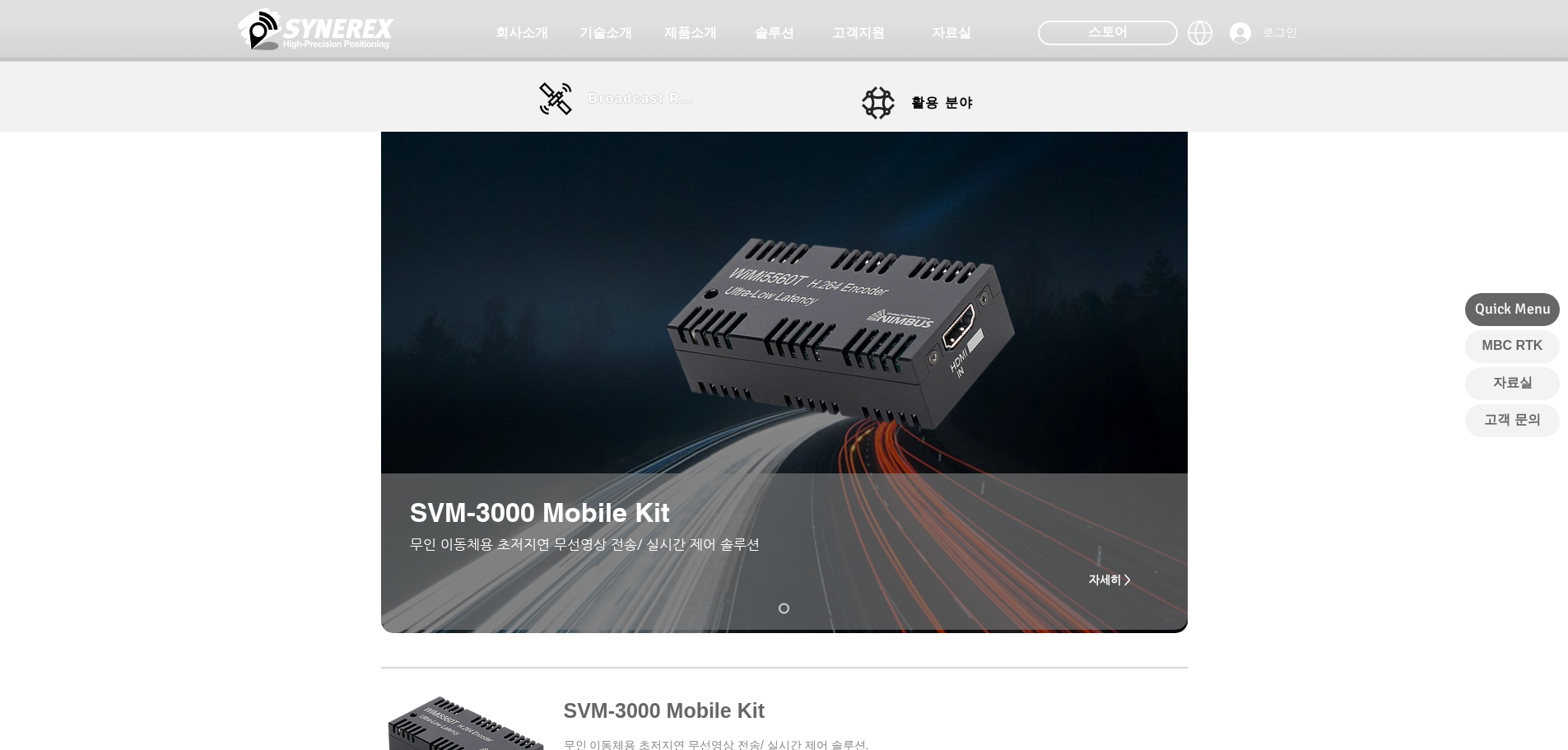 click on "Broadcast RTK" at bounding box center (644, 99) 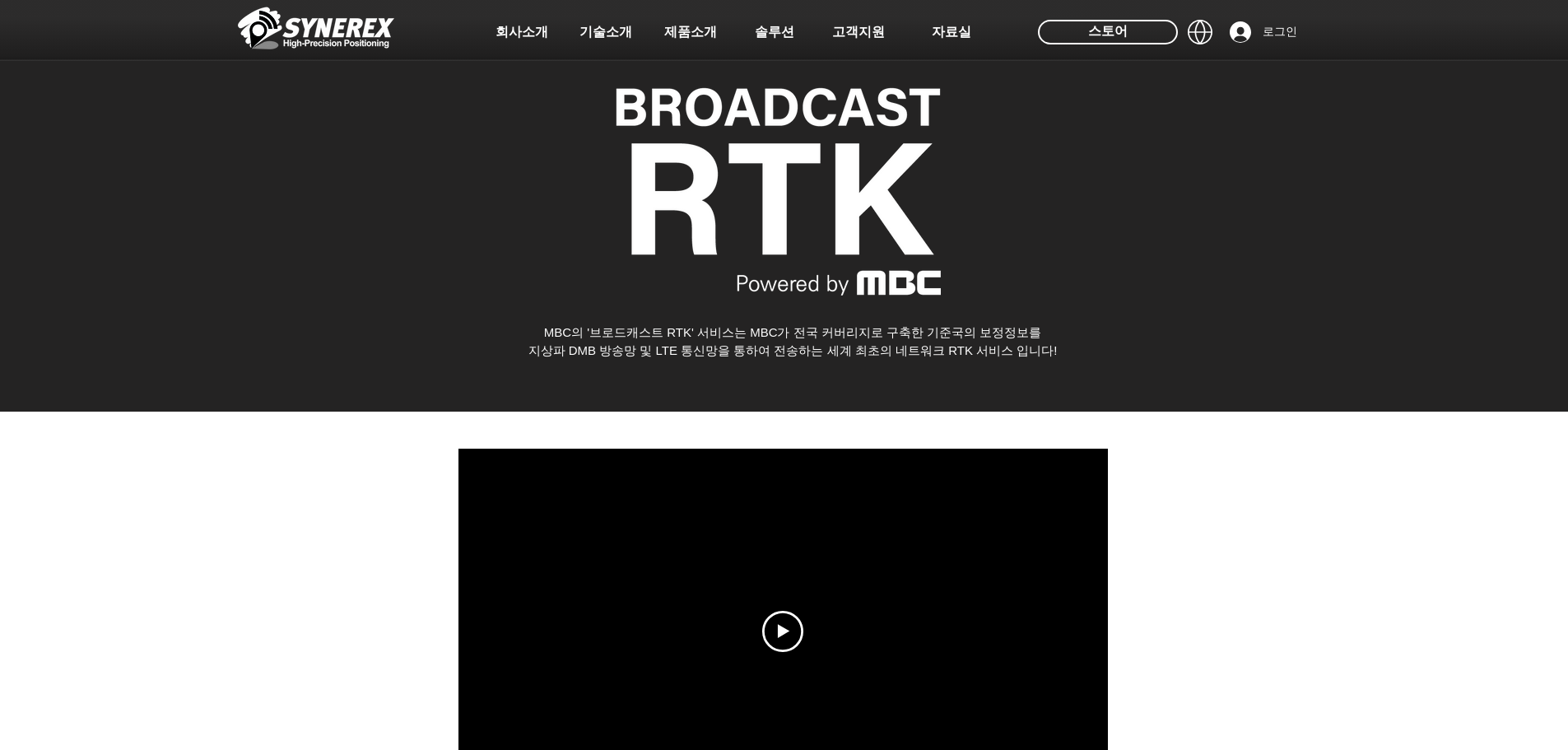 scroll, scrollTop: 0, scrollLeft: 0, axis: both 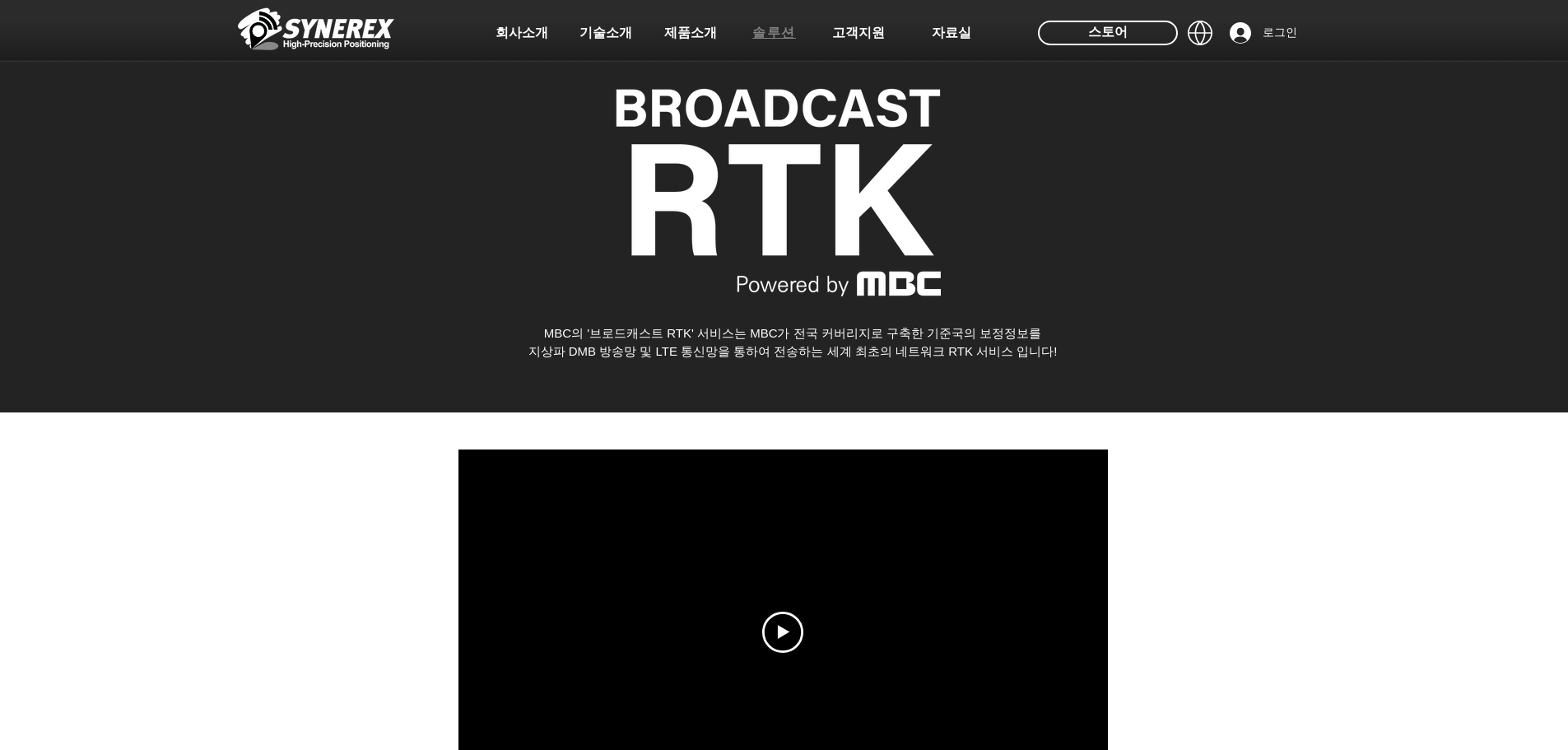 click on "솔루션" at bounding box center (775, 33) 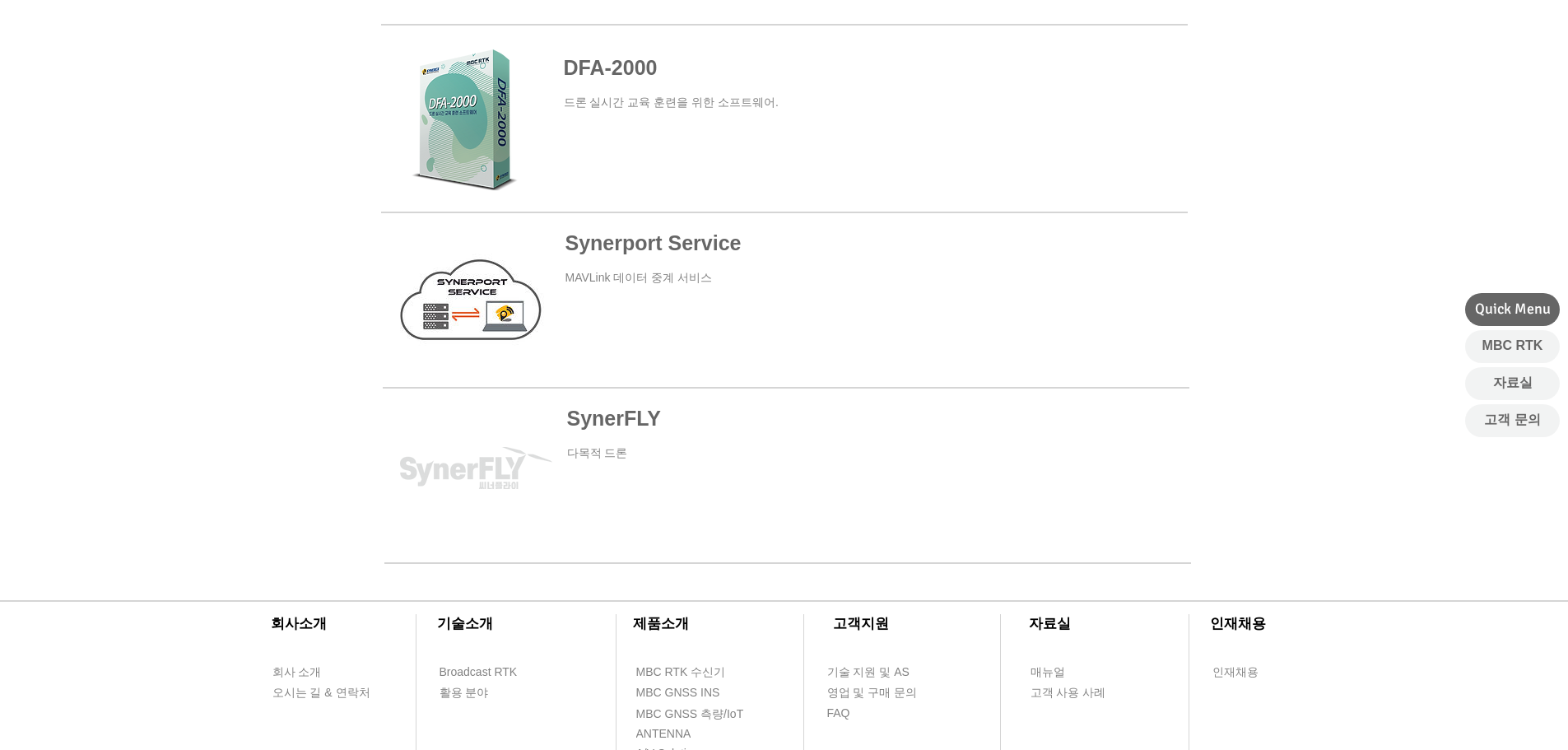 scroll, scrollTop: 823, scrollLeft: 0, axis: vertical 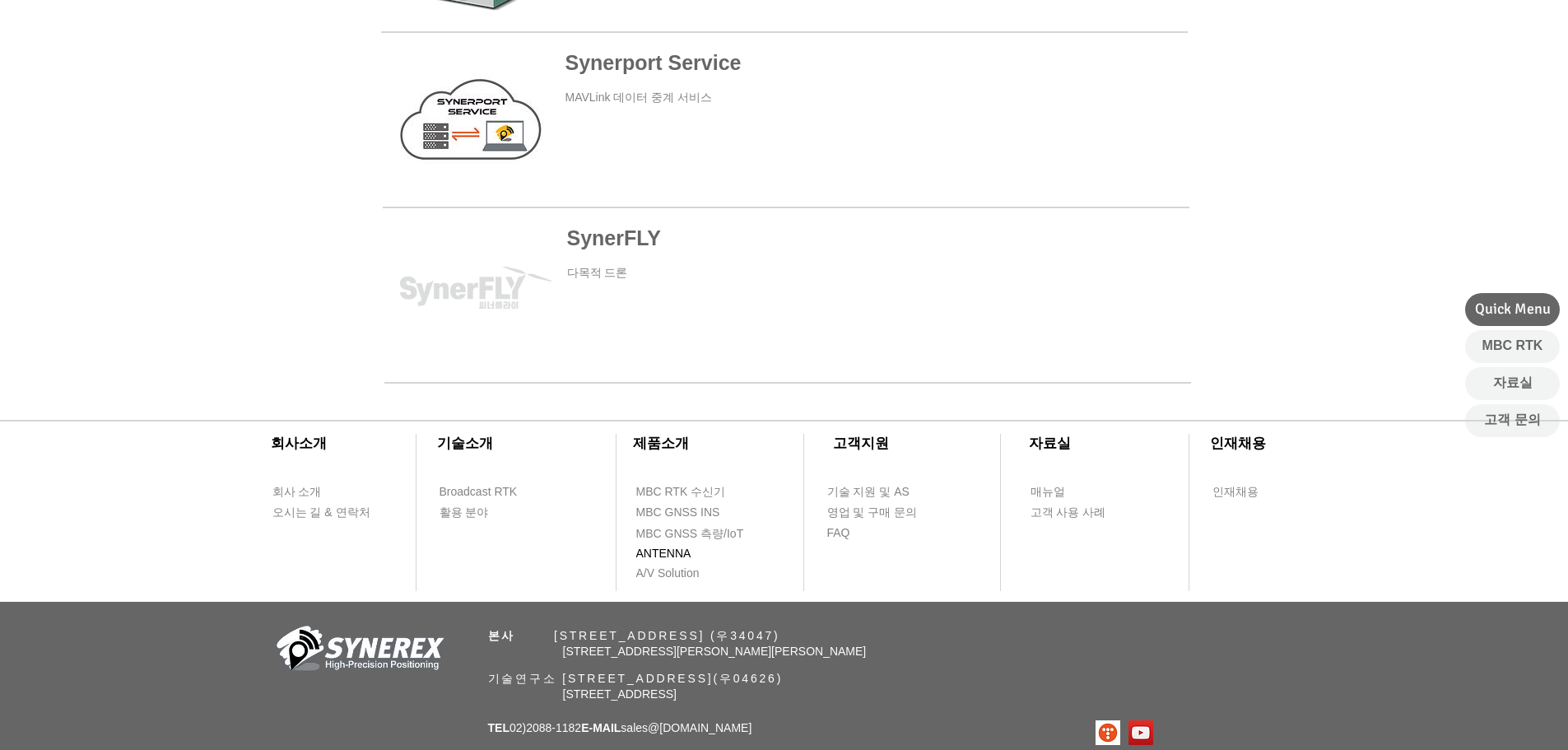 click on "ANTENNA" at bounding box center [663, 554] 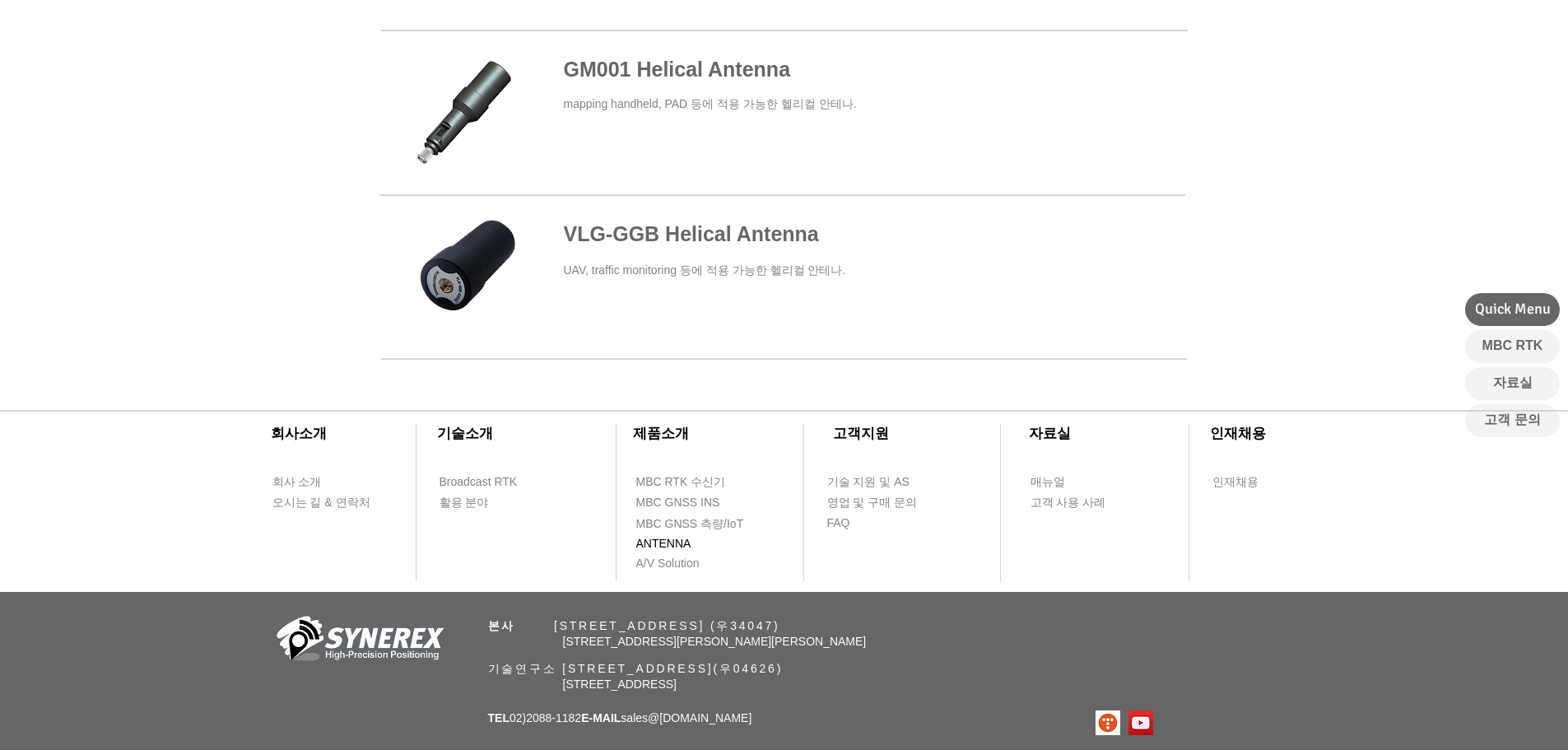 scroll, scrollTop: 0, scrollLeft: 0, axis: both 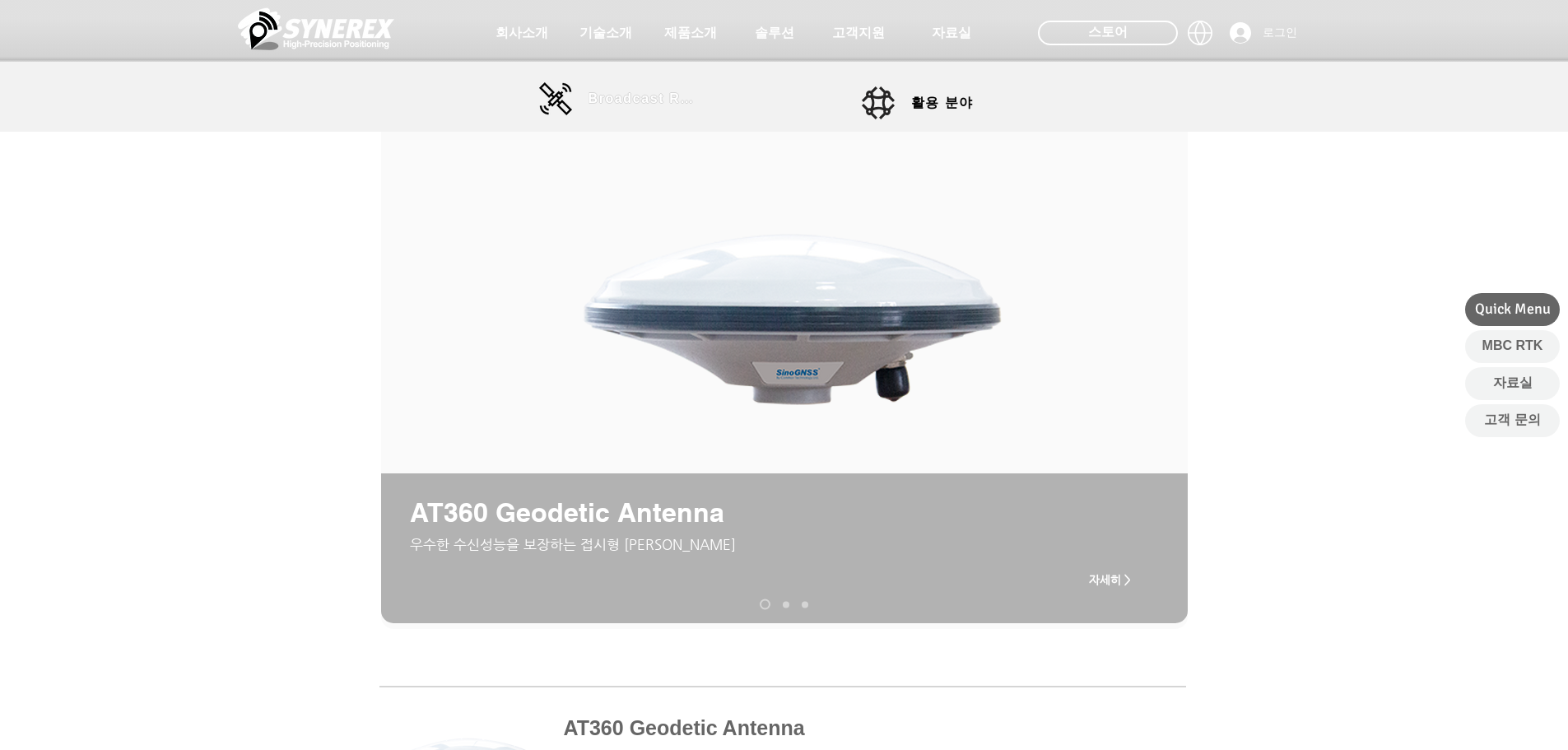 click on "Broadcast RTK" at bounding box center (644, 99) 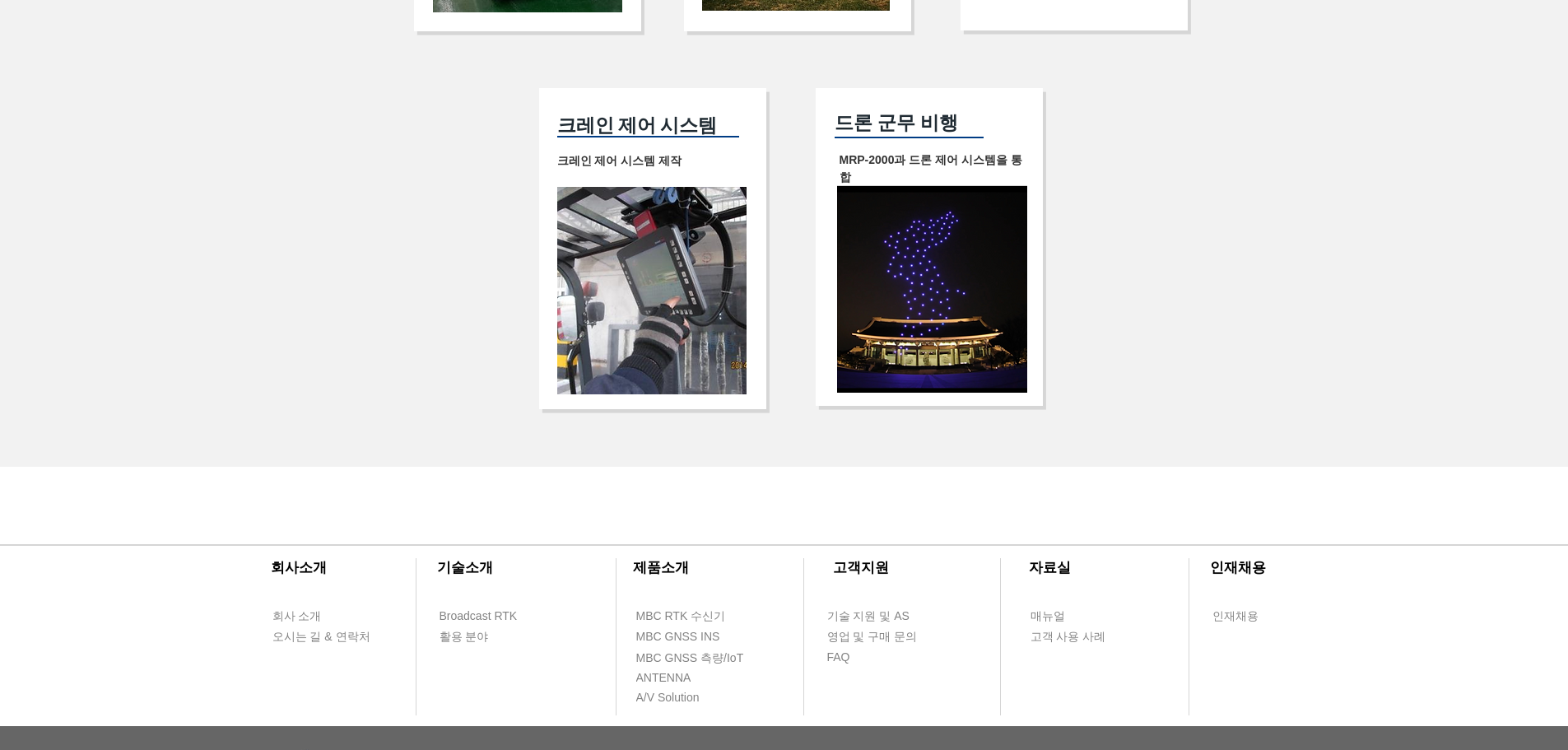 scroll, scrollTop: 3458, scrollLeft: 0, axis: vertical 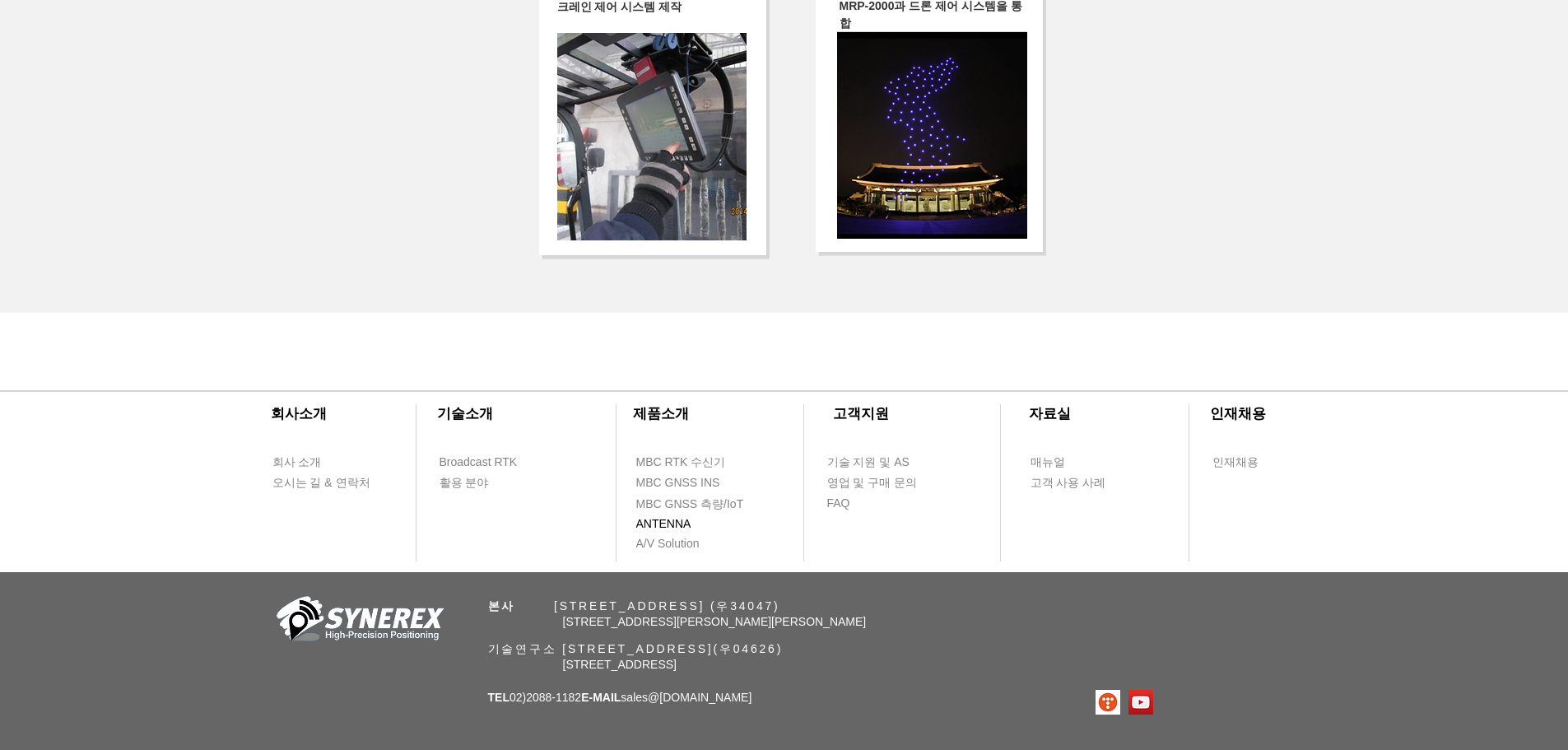 click on "ANTENNA" at bounding box center [663, 524] 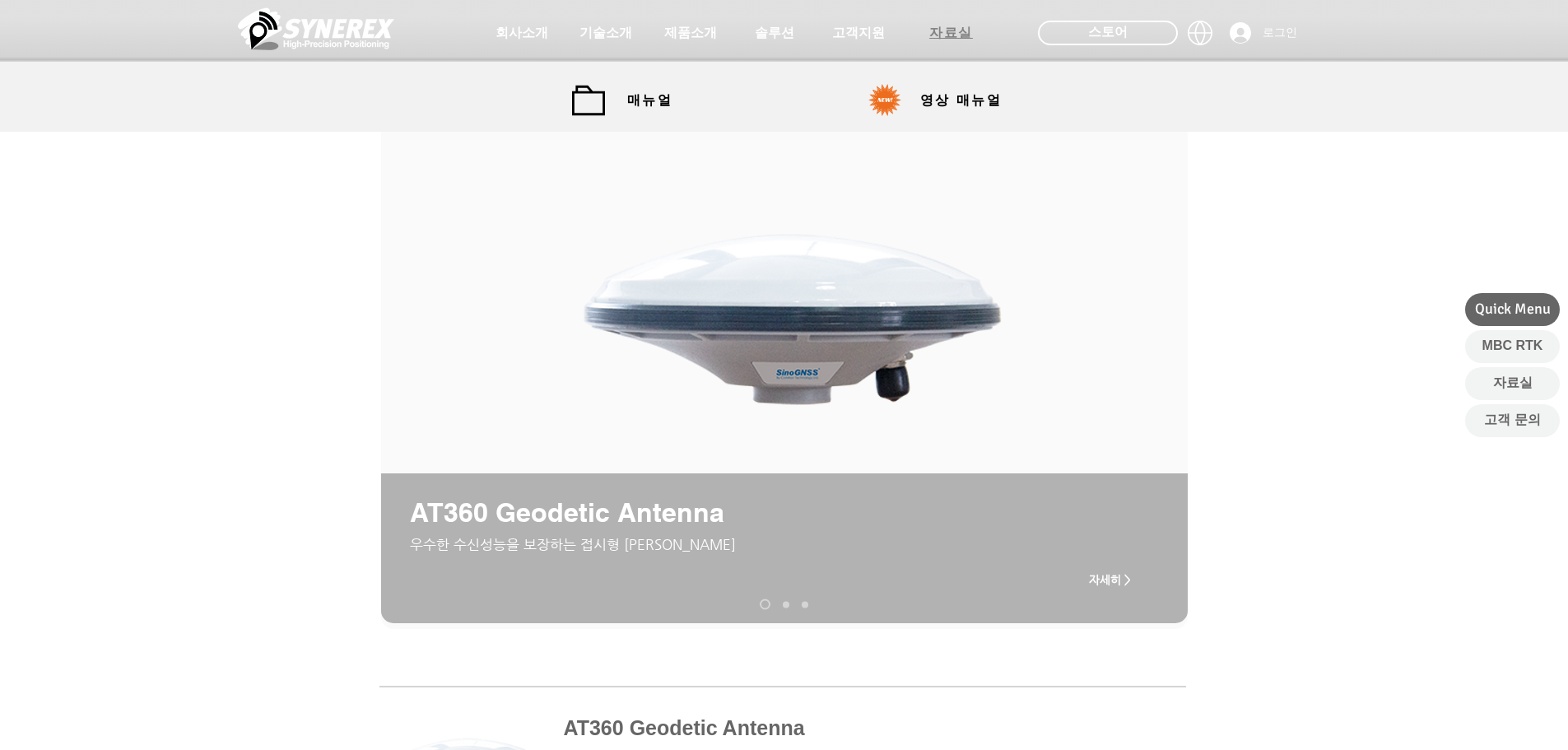 click on "자료실" at bounding box center [952, 33] 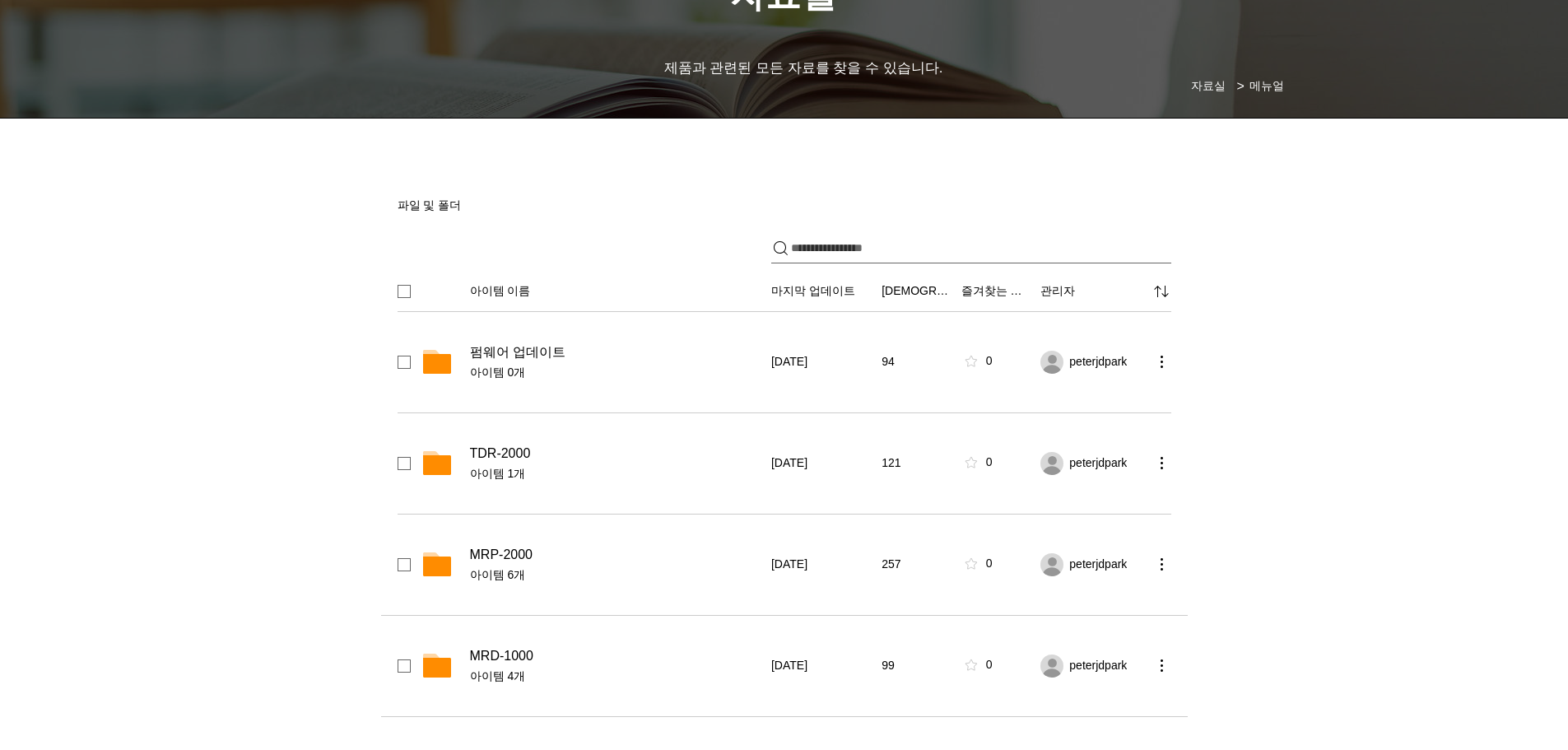 scroll, scrollTop: 247, scrollLeft: 0, axis: vertical 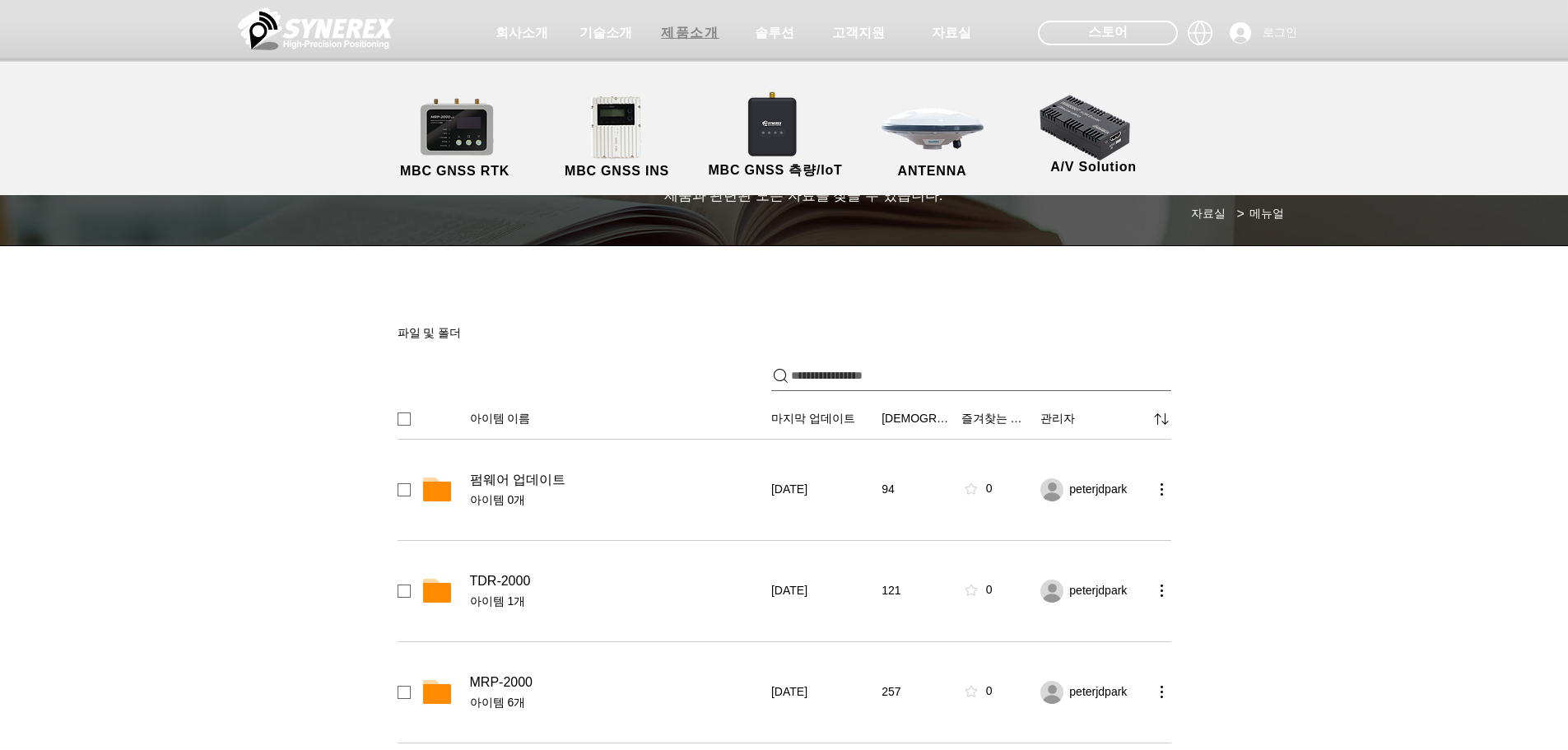 click on "제품소개" at bounding box center (690, 33) 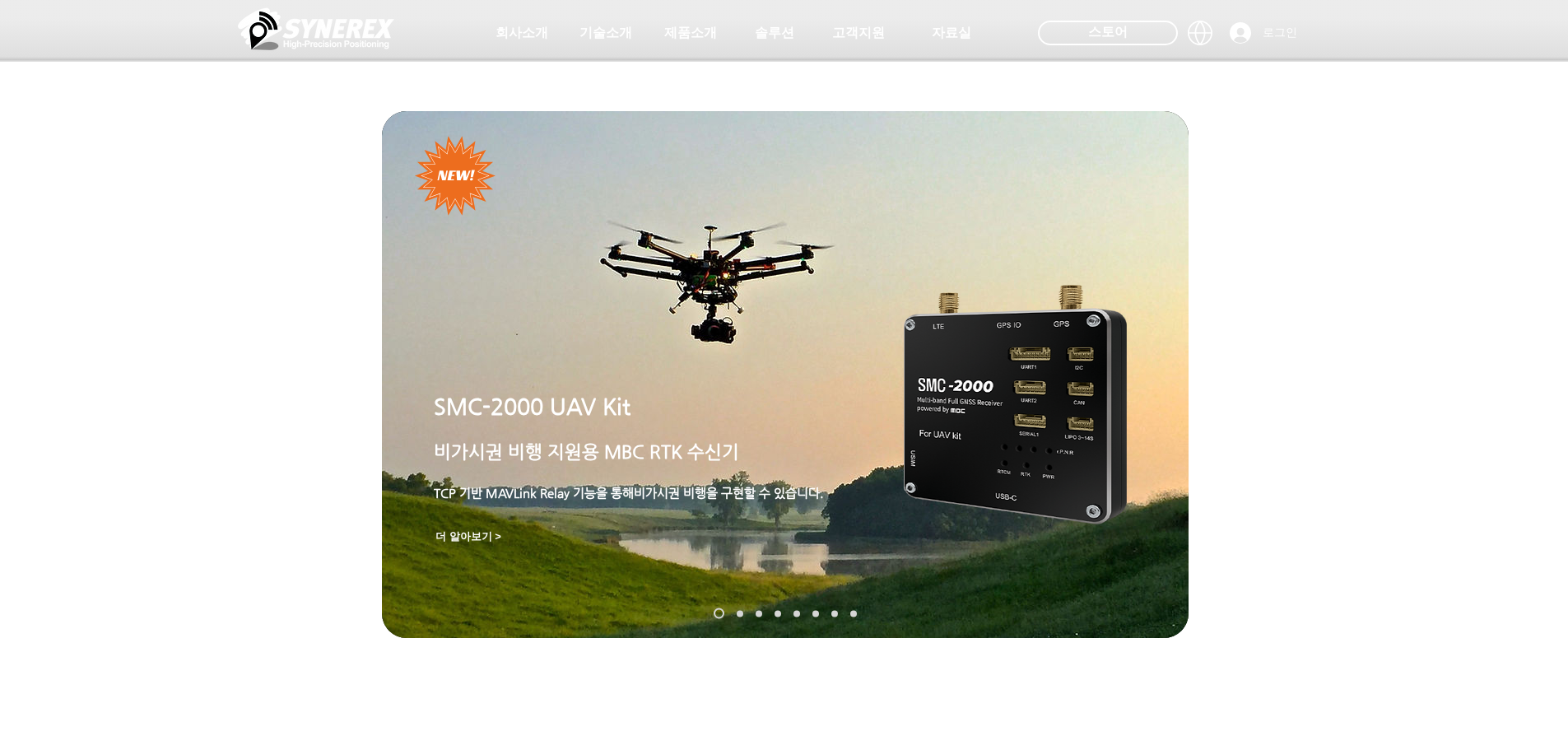 click on "더 알아보기 >" at bounding box center [468, 537] 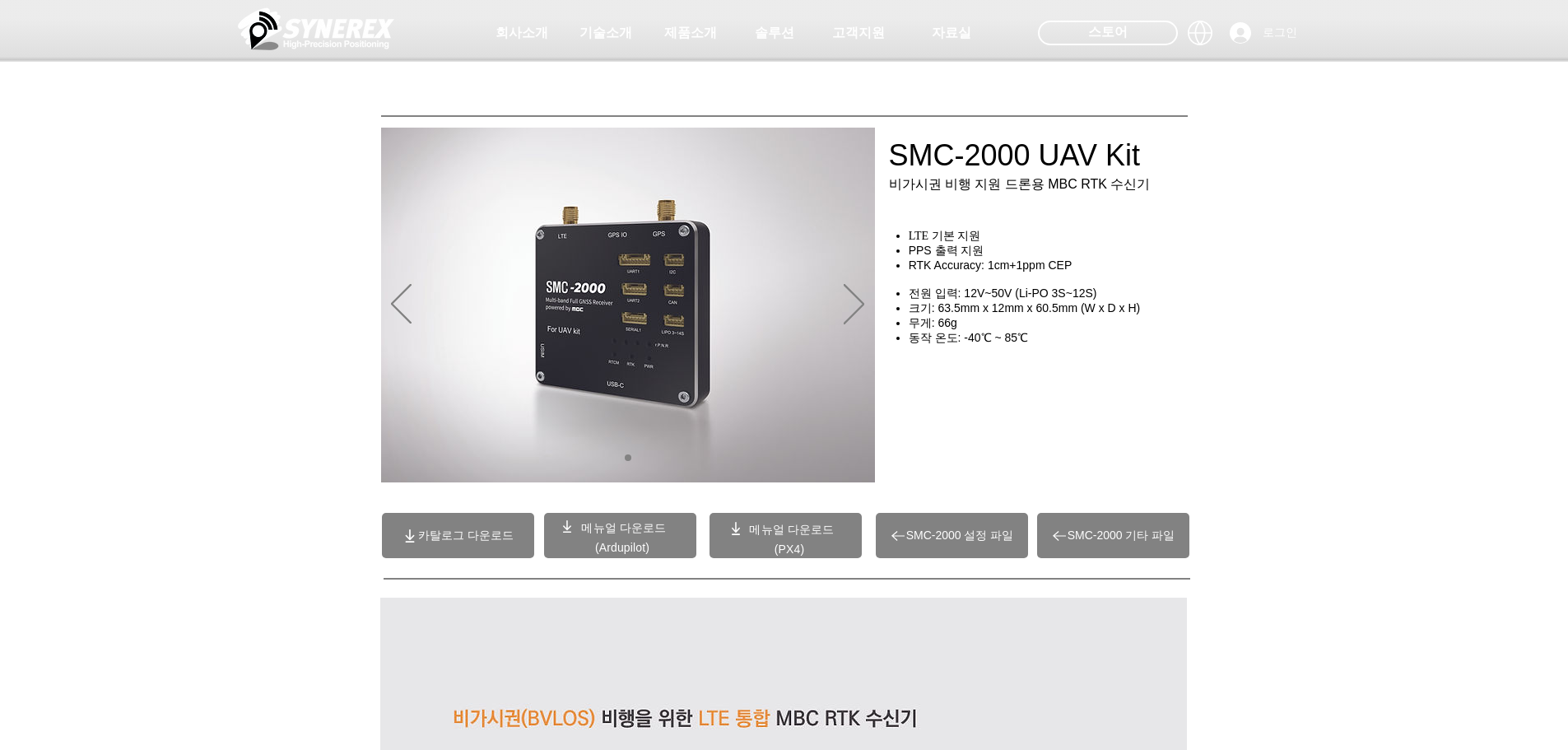 click on "메뉴얼 다운로드" at bounding box center [623, 528] 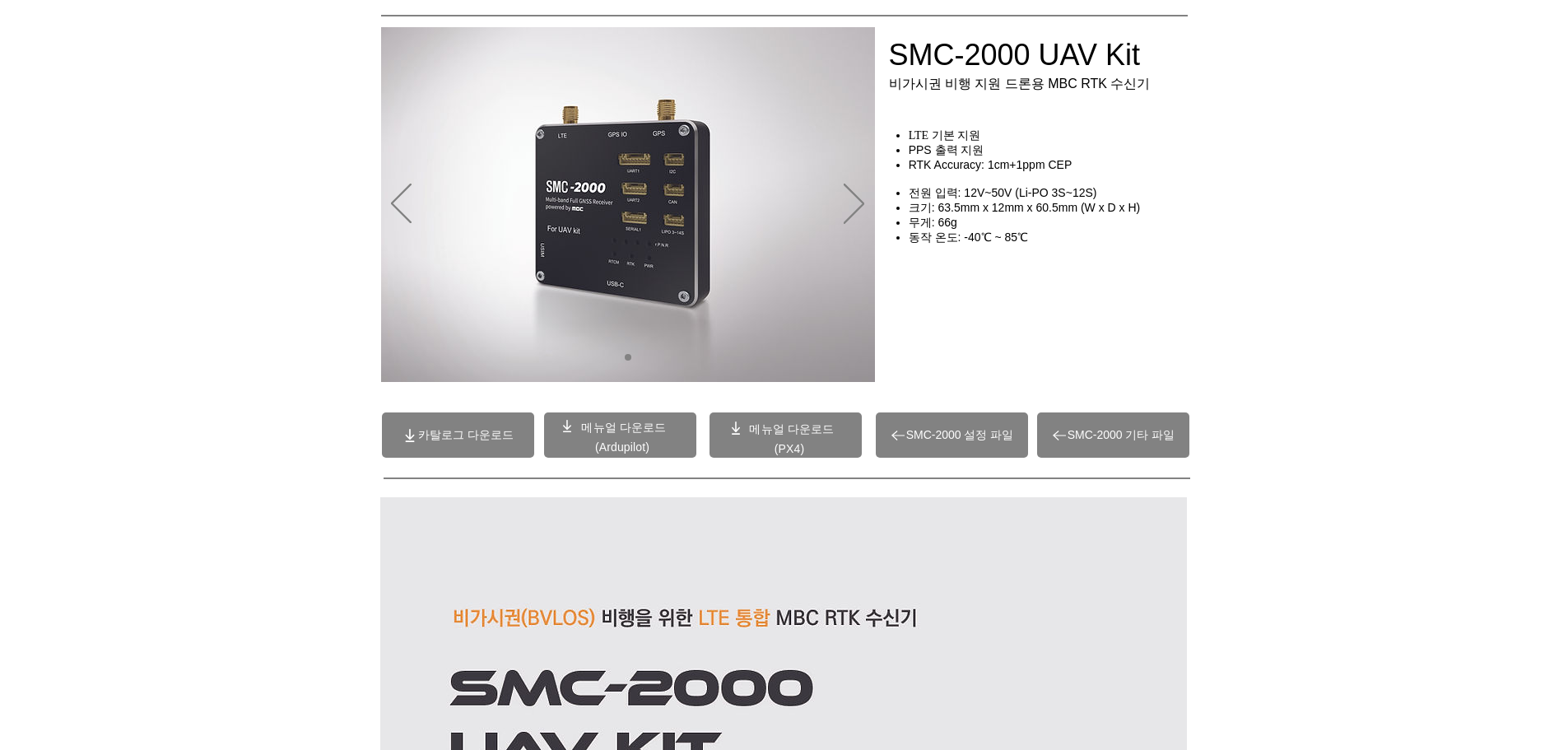 scroll, scrollTop: 0, scrollLeft: 0, axis: both 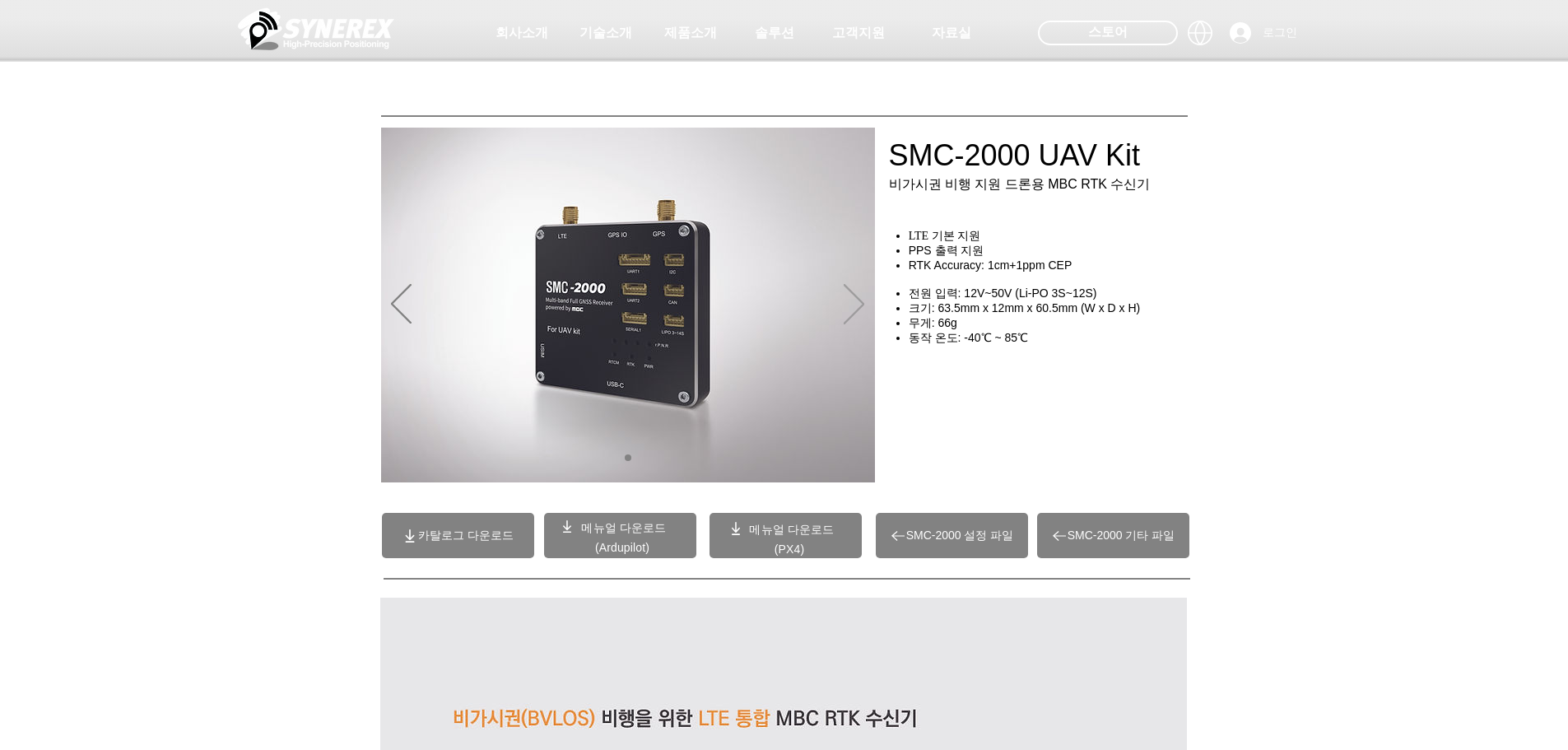 click 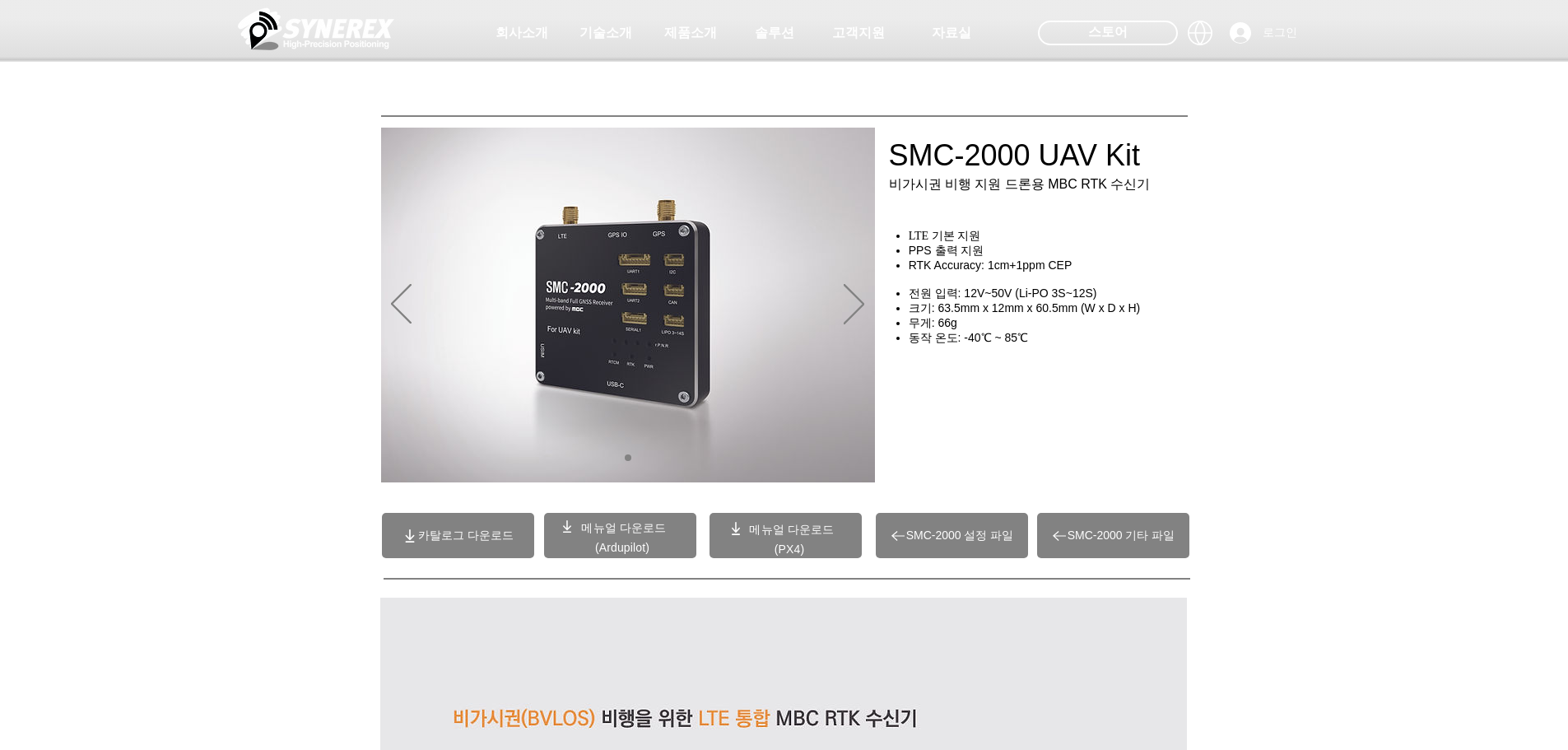 click at bounding box center (628, 305) 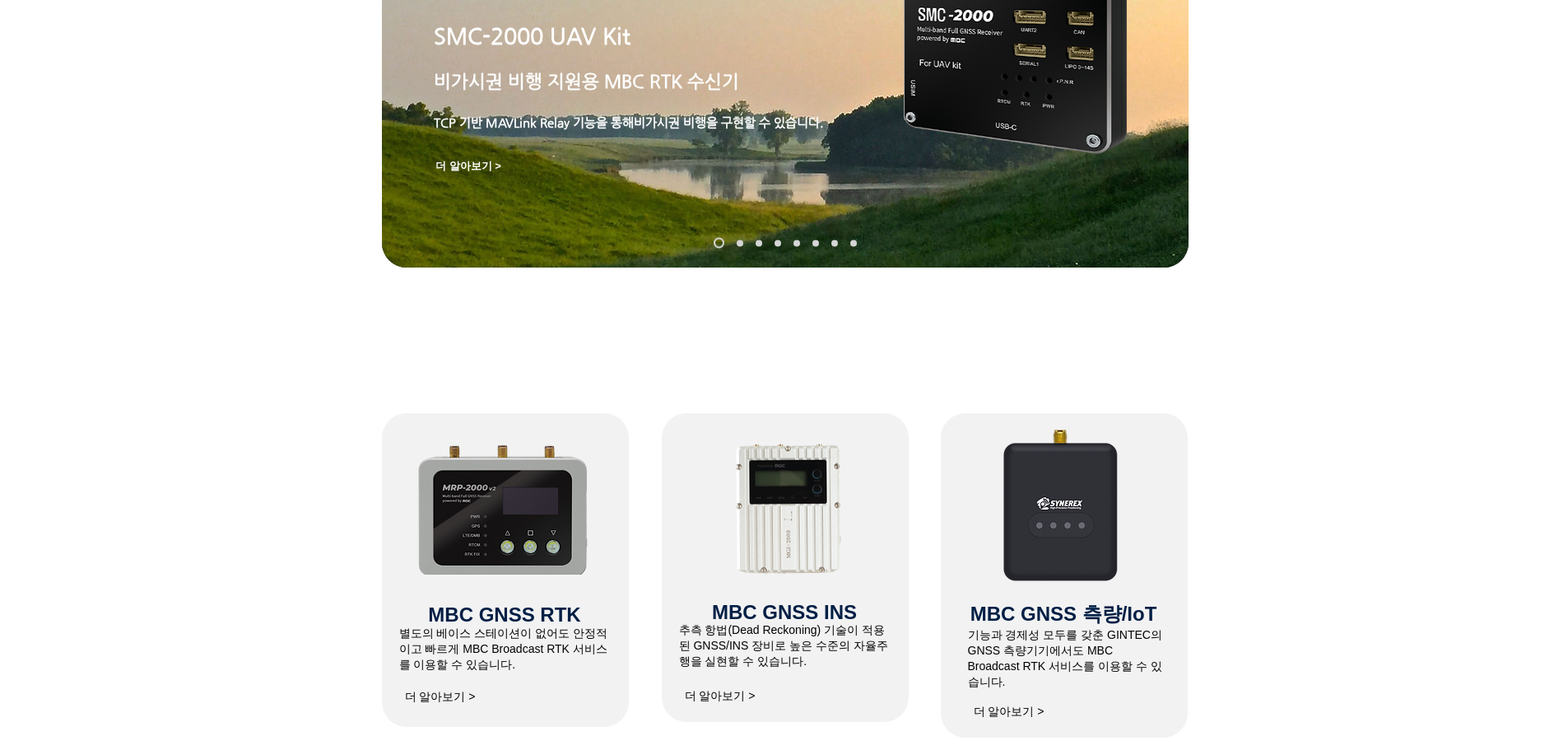 scroll, scrollTop: 494, scrollLeft: 0, axis: vertical 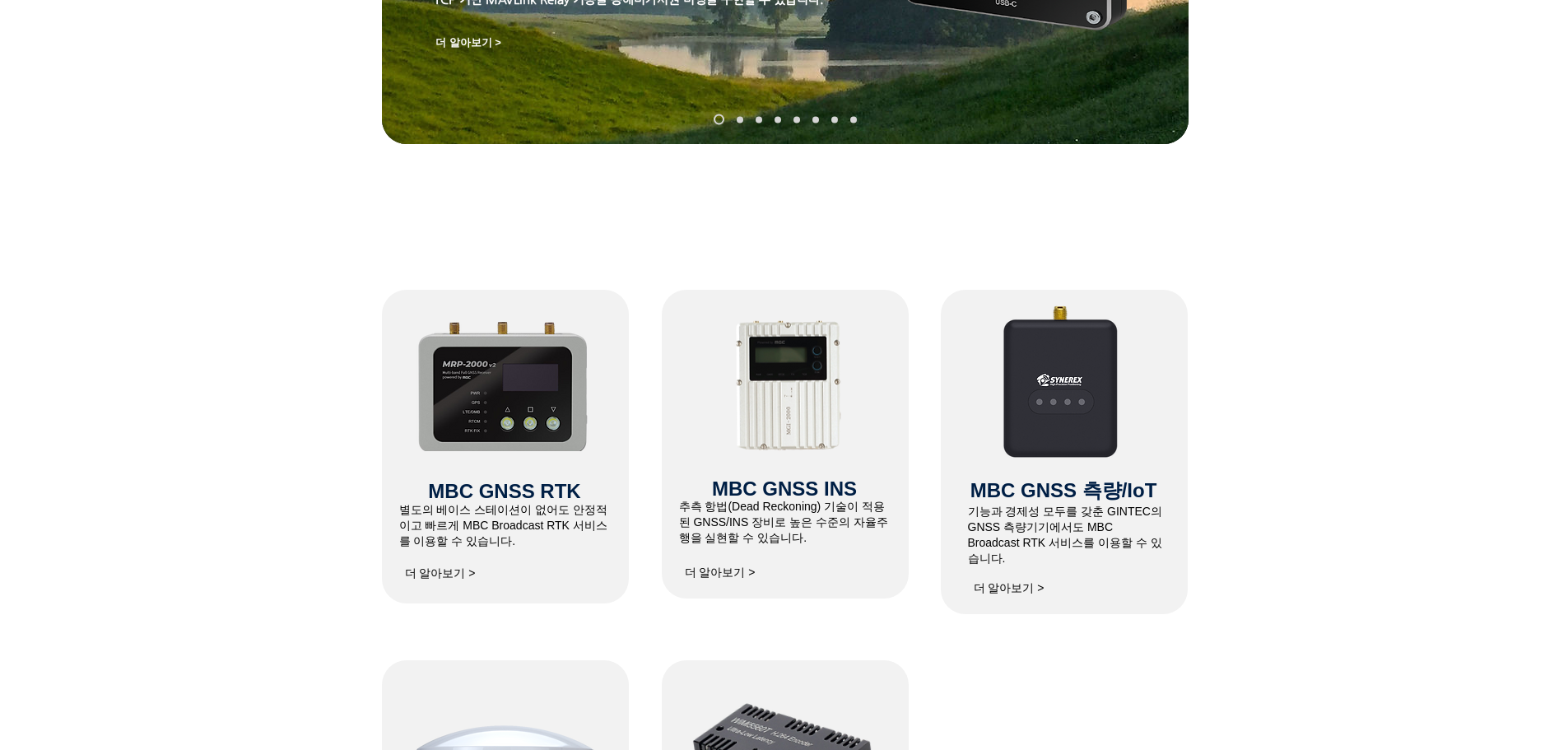 click at bounding box center (504, 384) 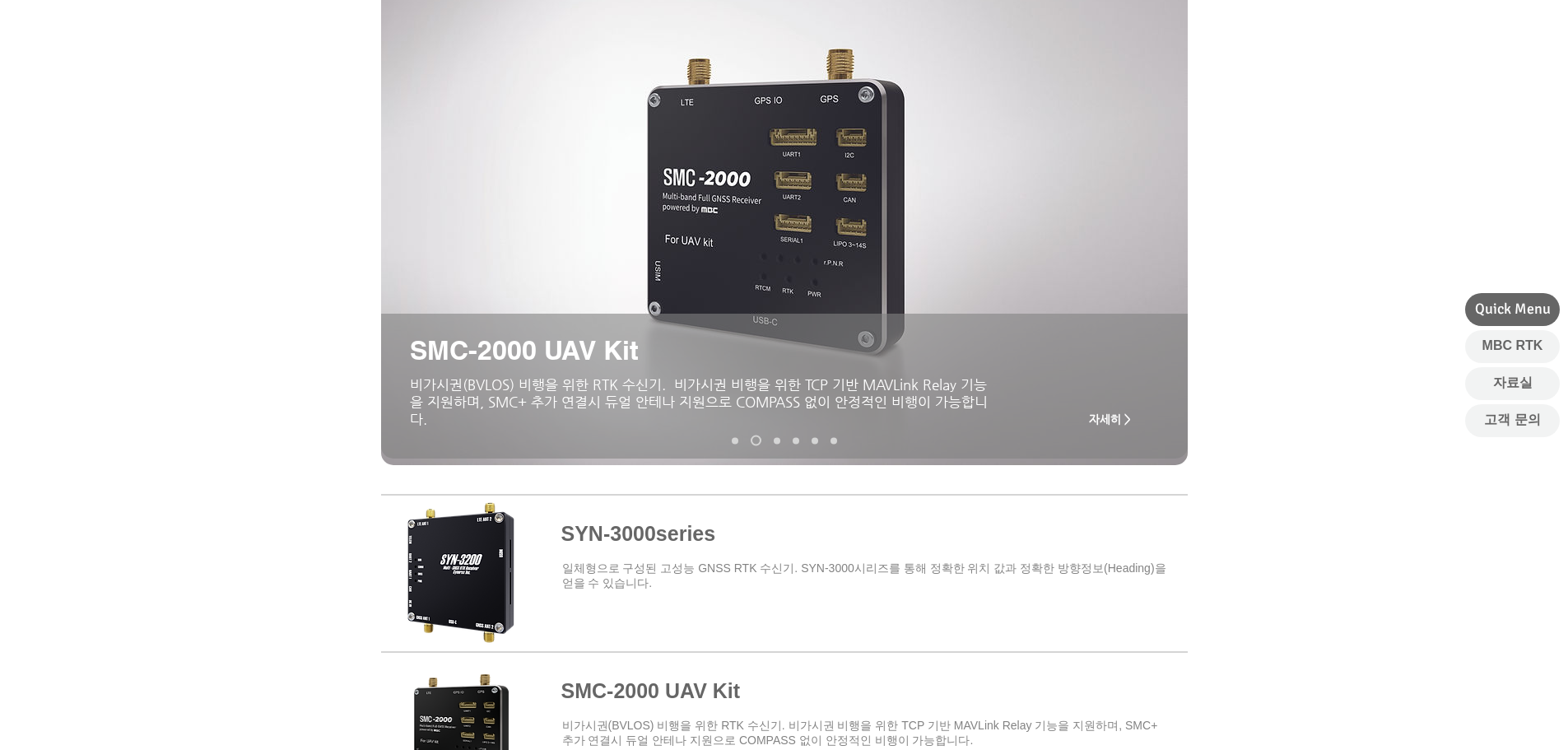 scroll, scrollTop: 329, scrollLeft: 0, axis: vertical 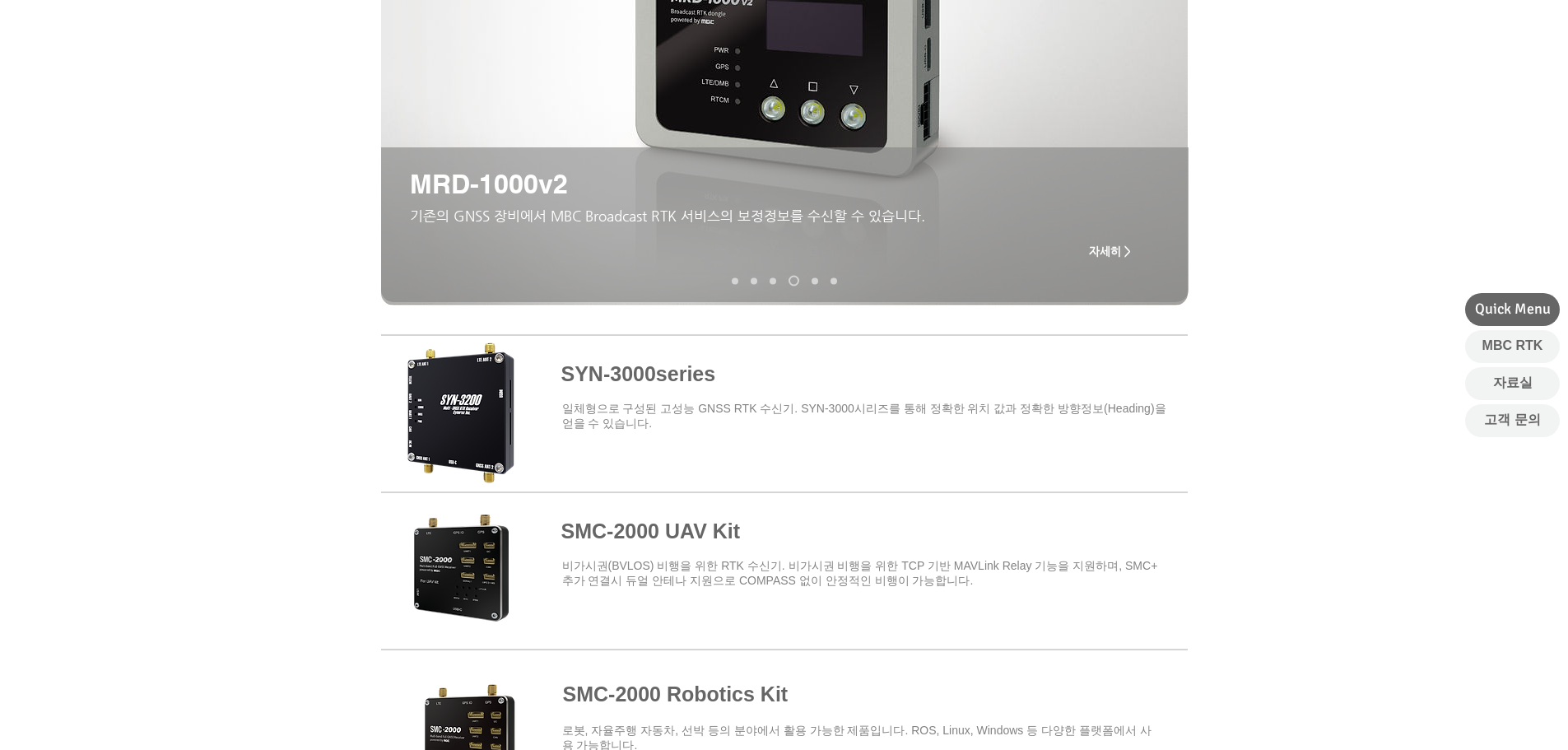 click at bounding box center (784, 410) 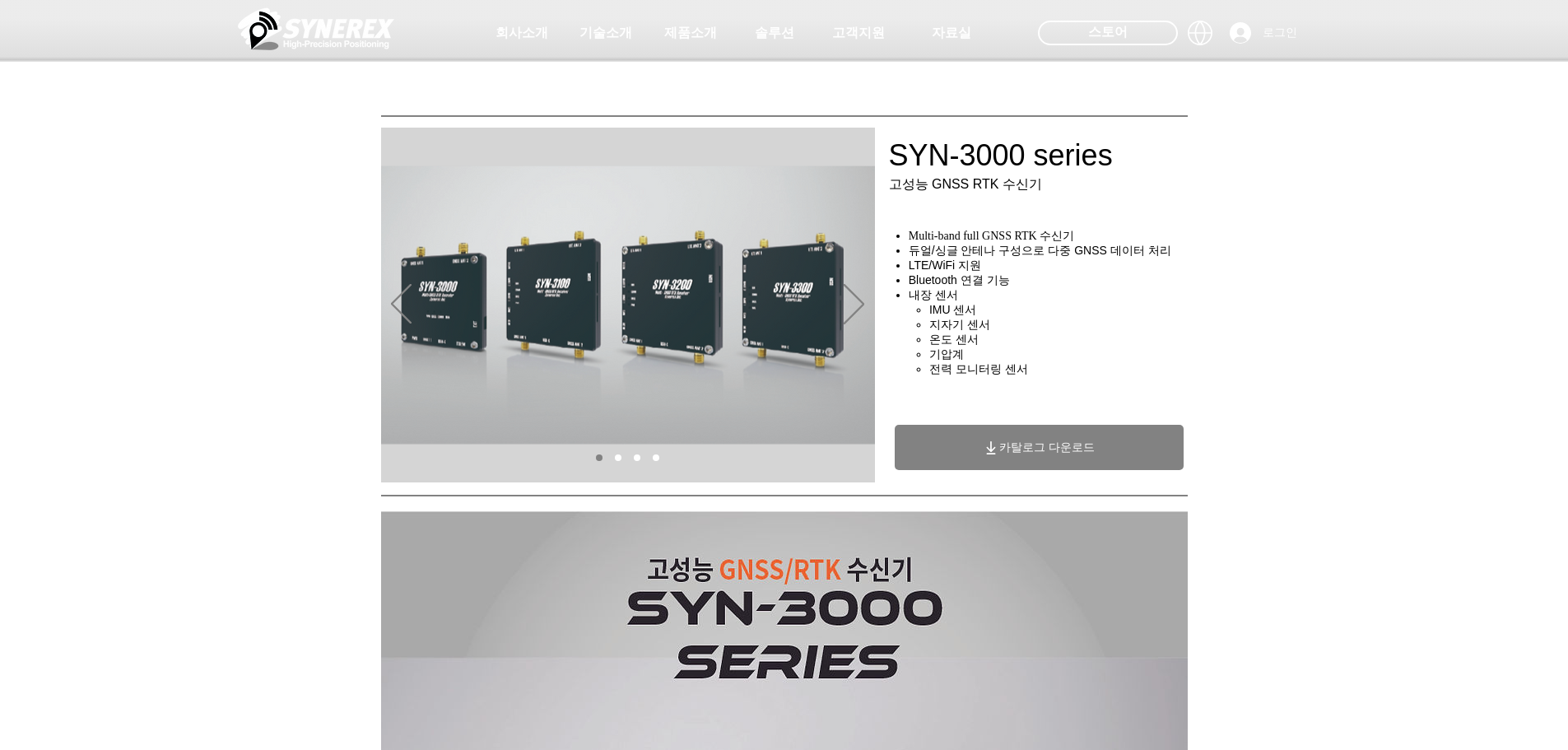 click at bounding box center (618, 458) 